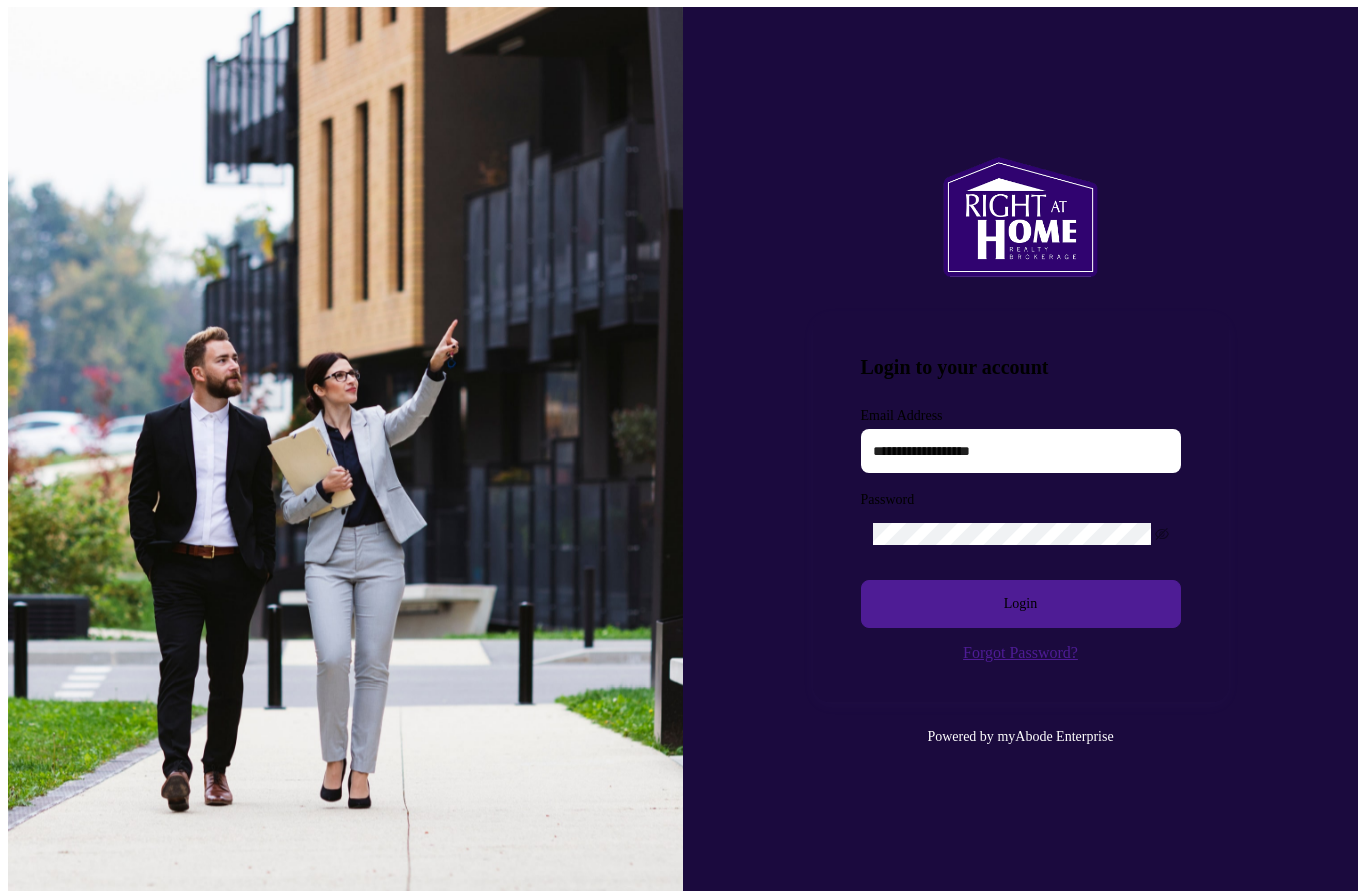 scroll, scrollTop: 1, scrollLeft: 0, axis: vertical 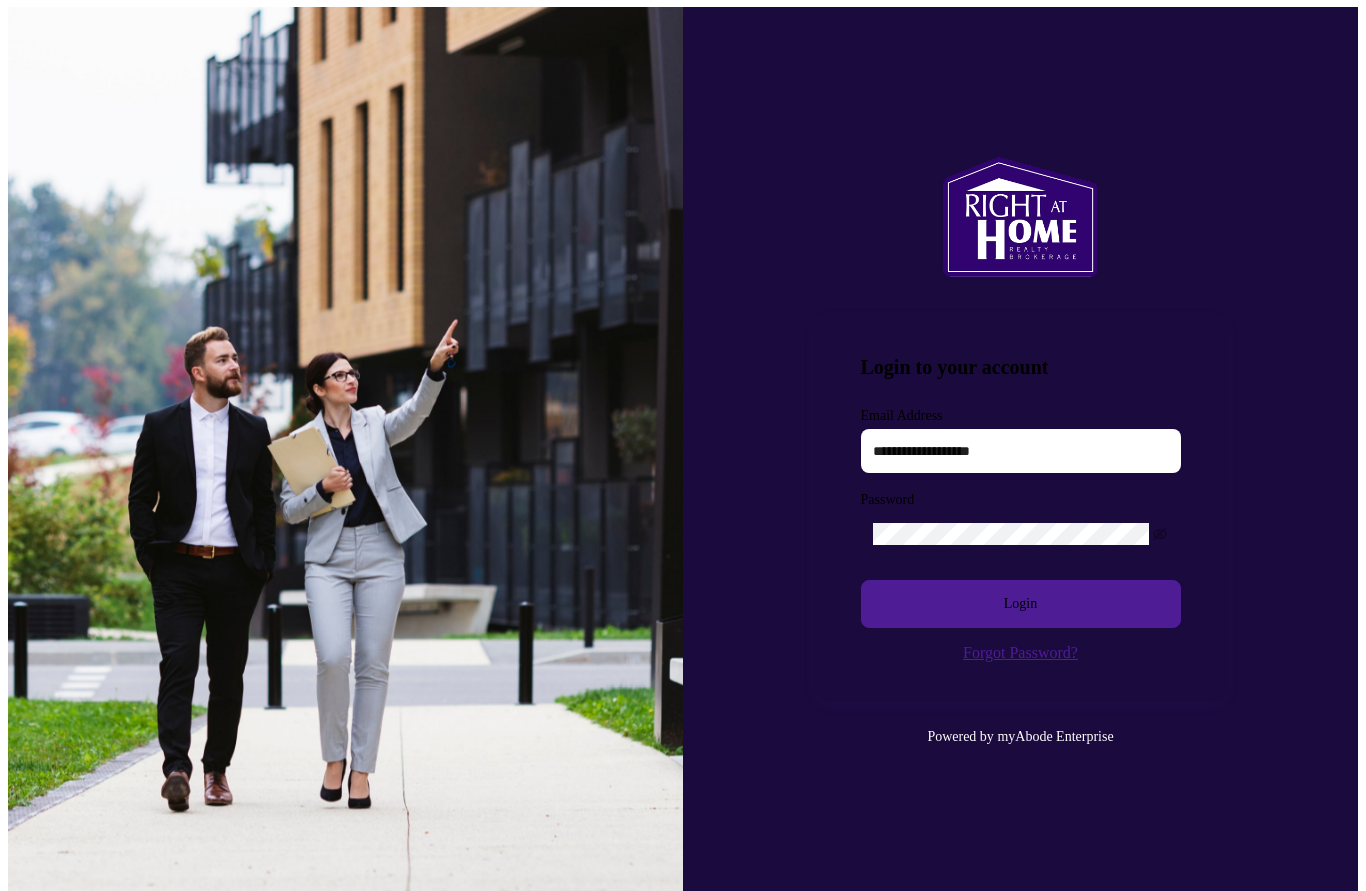 click at bounding box center [1021, 451] 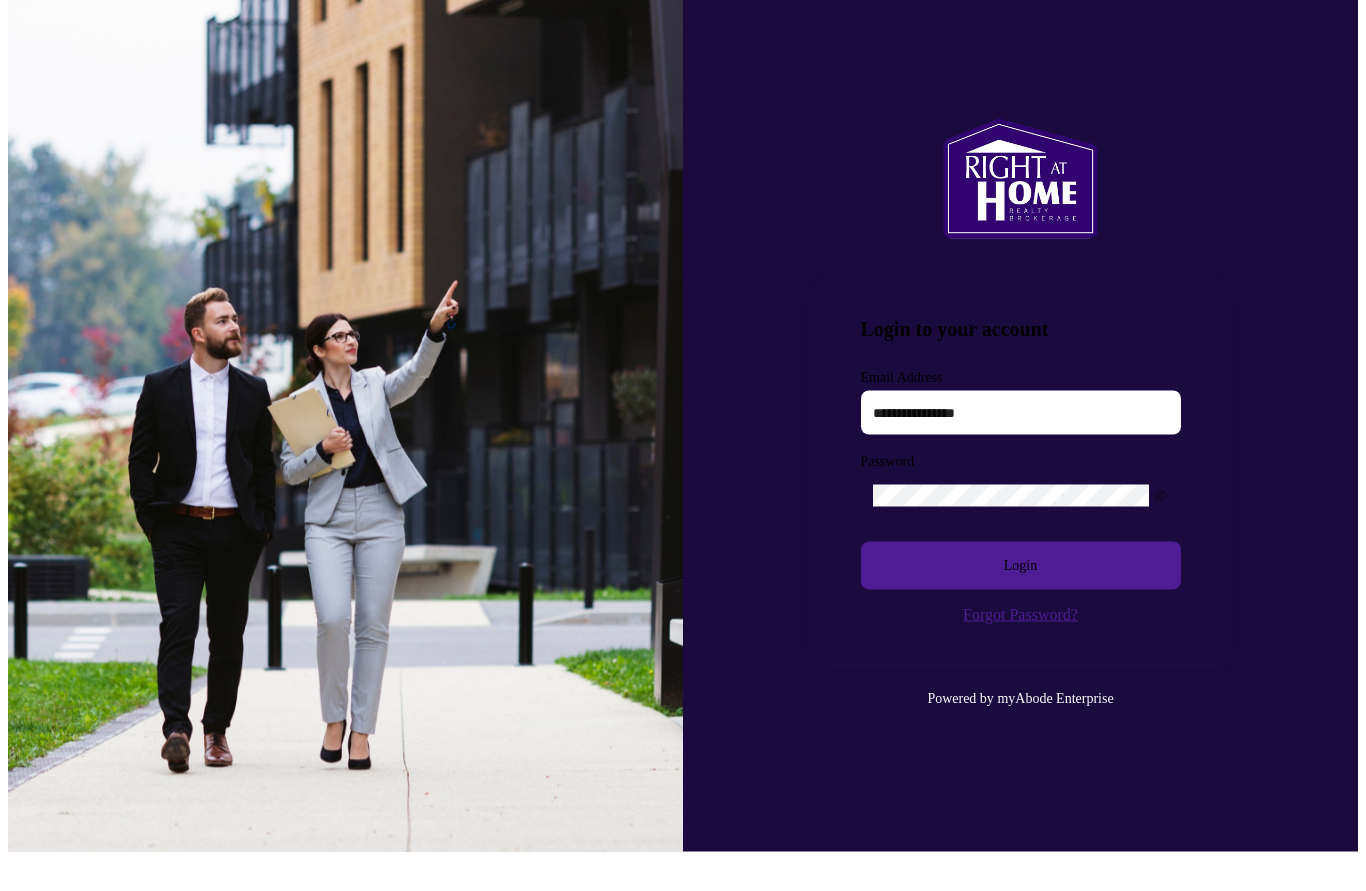 click on "Login" at bounding box center (1021, 605) 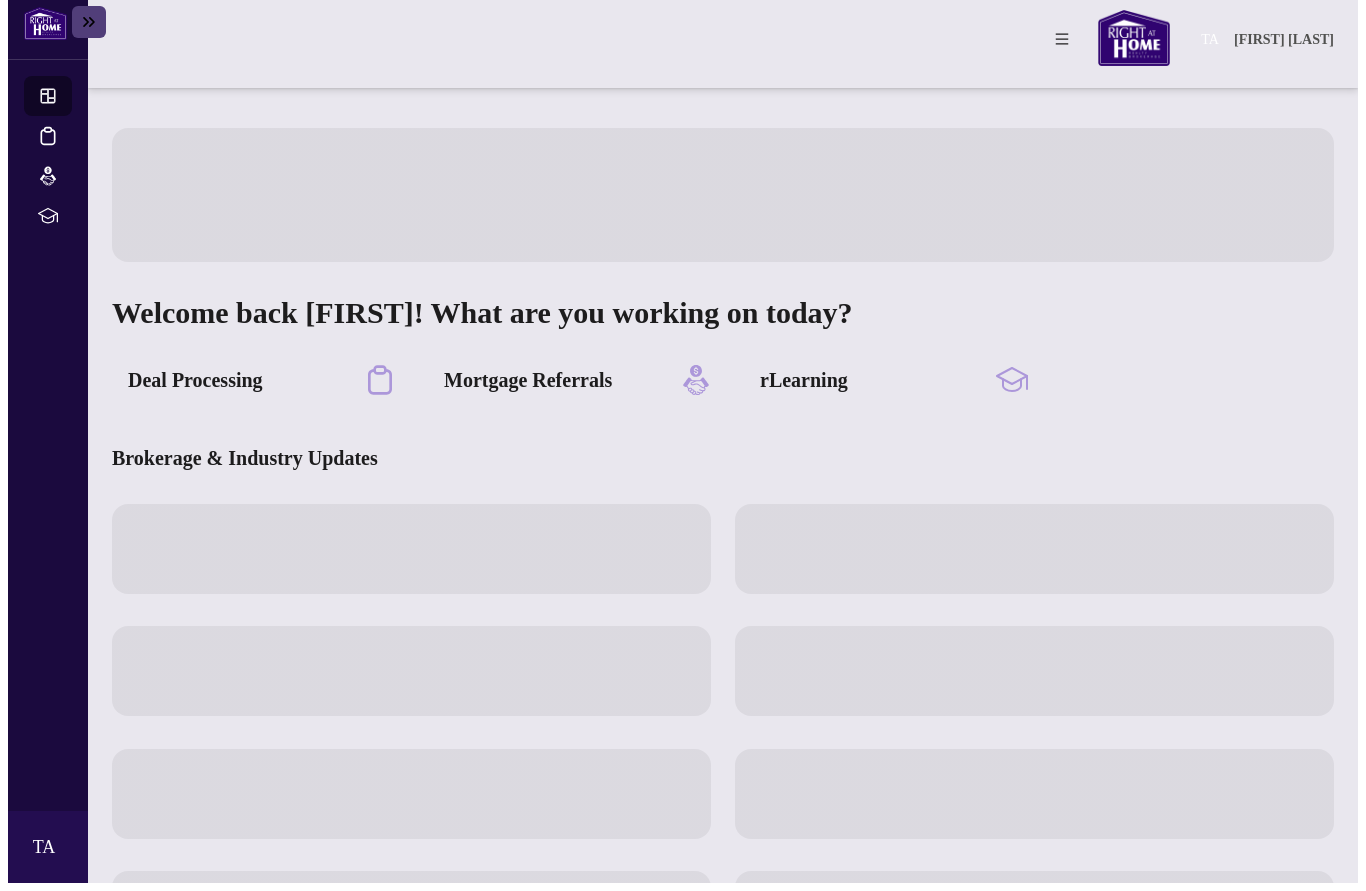 scroll, scrollTop: 0, scrollLeft: 0, axis: both 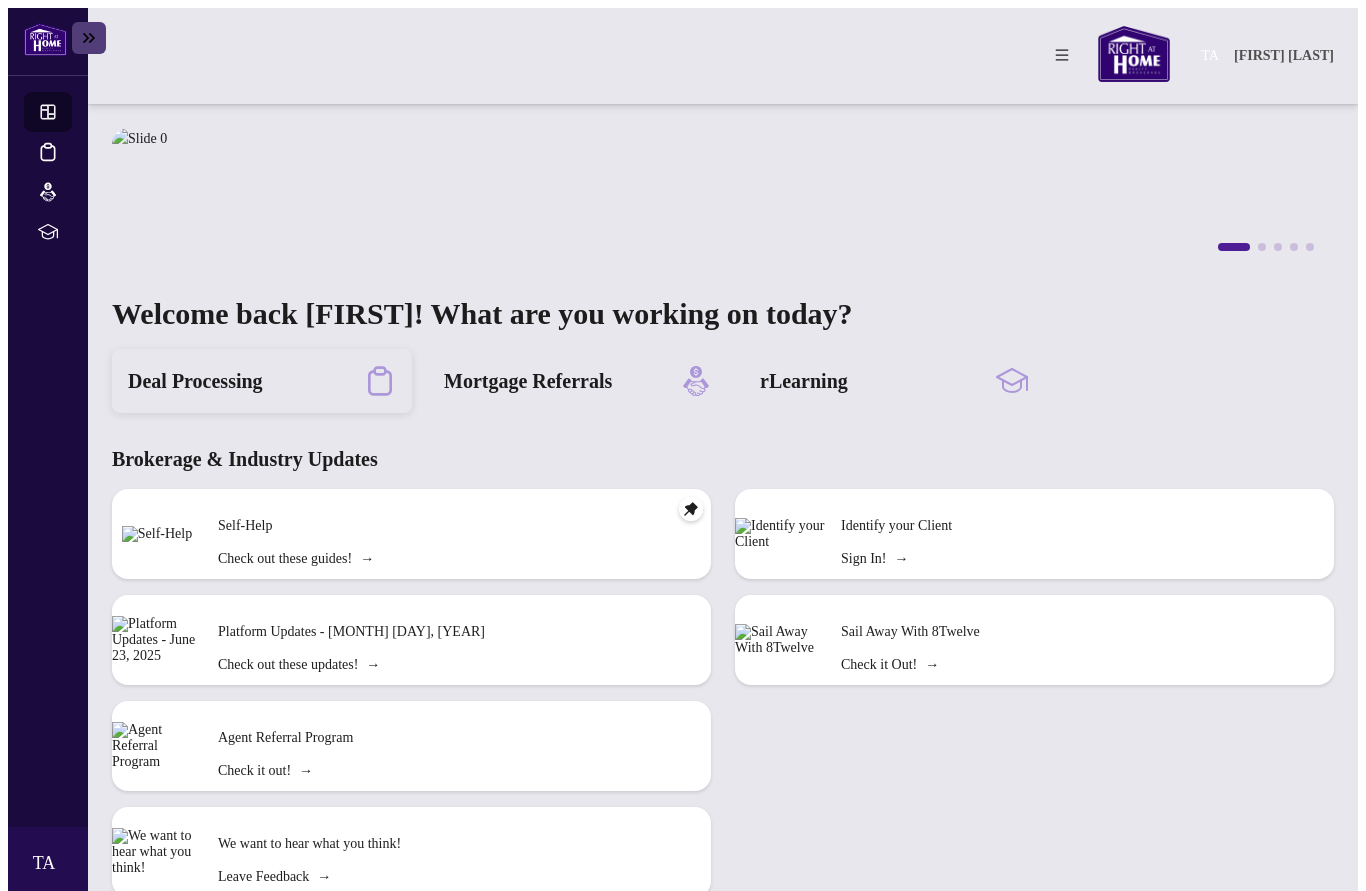 click on "Deal Processing" at bounding box center [262, 381] 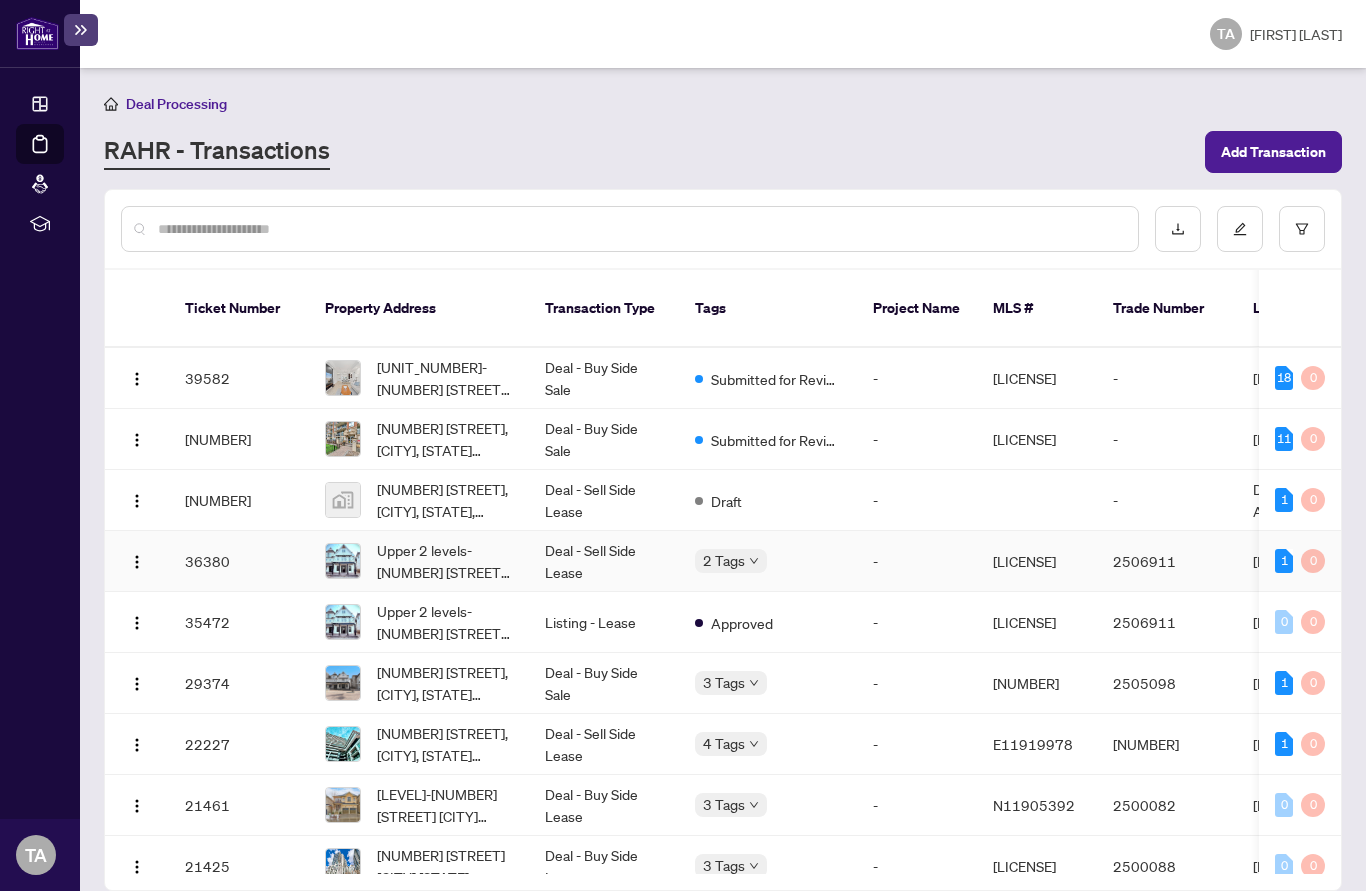 click on "Upper 2 levels-[NUMBER] [STREET], [CITY], [STATE] [POSTAL_CODE], [COUNTRY]" at bounding box center [445, 561] 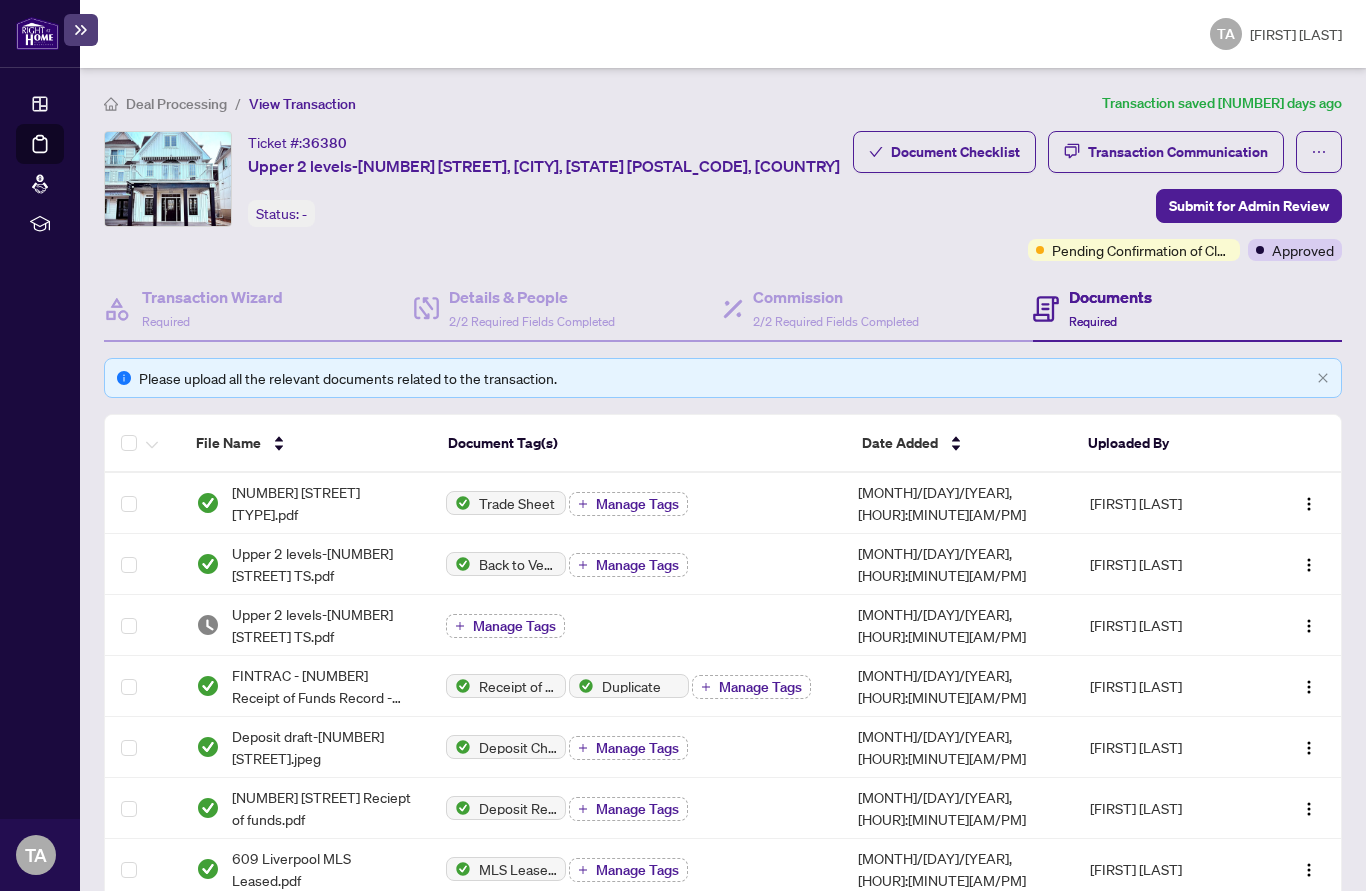 click on "Pending Confirmation of Closing" at bounding box center [1142, 250] 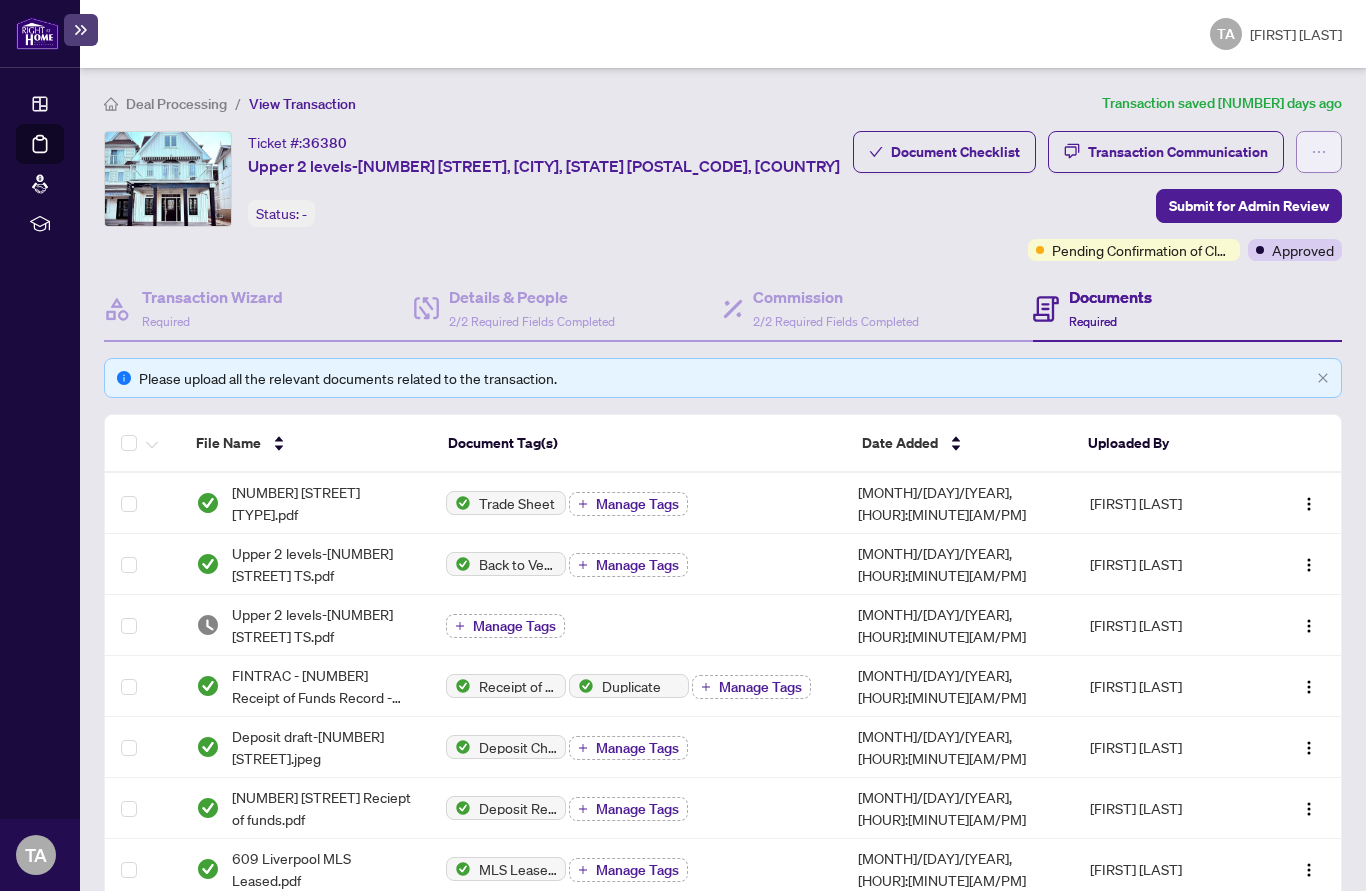 click at bounding box center (1319, 152) 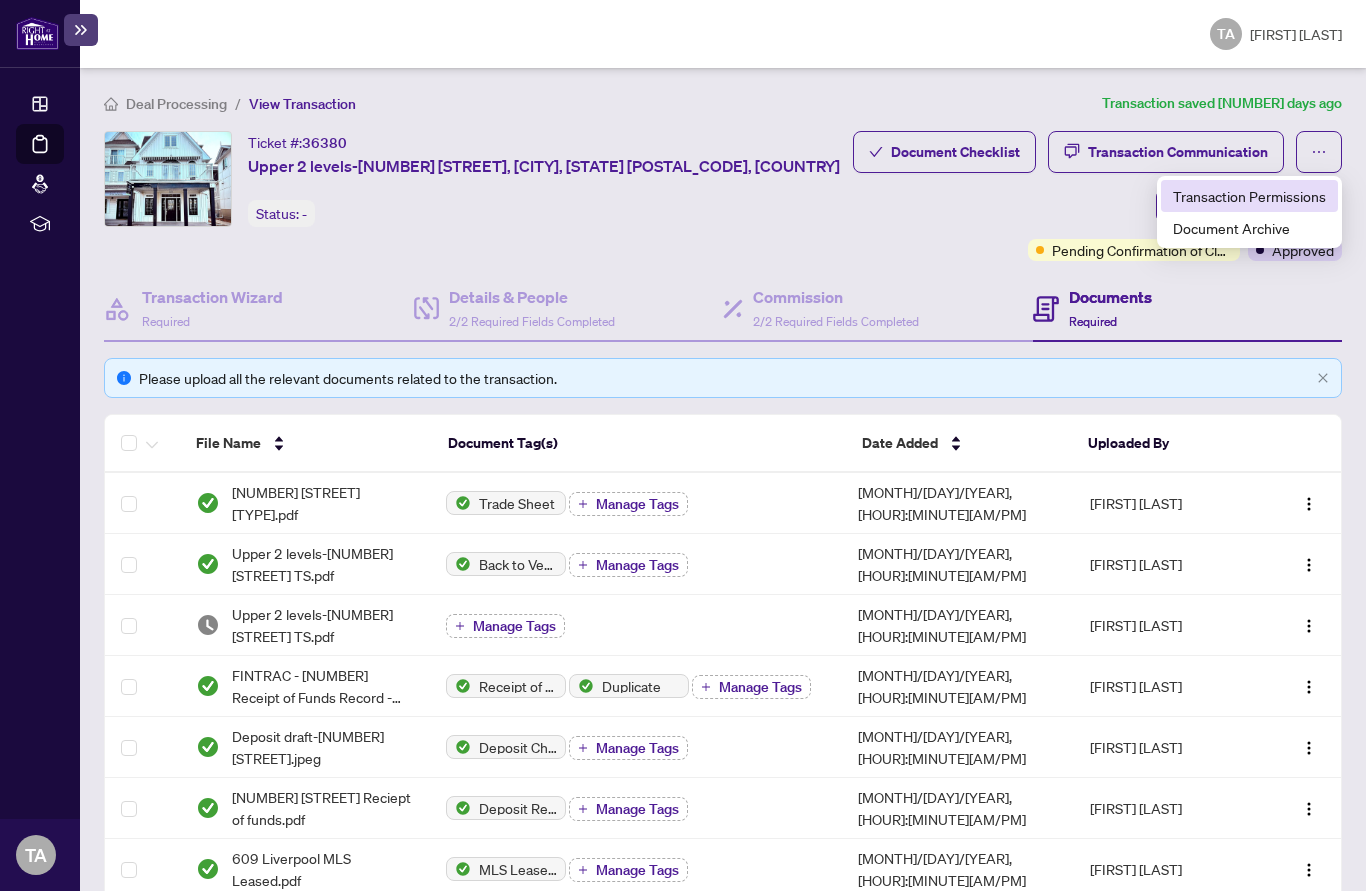 click on "Transaction Permissions" at bounding box center (1249, 196) 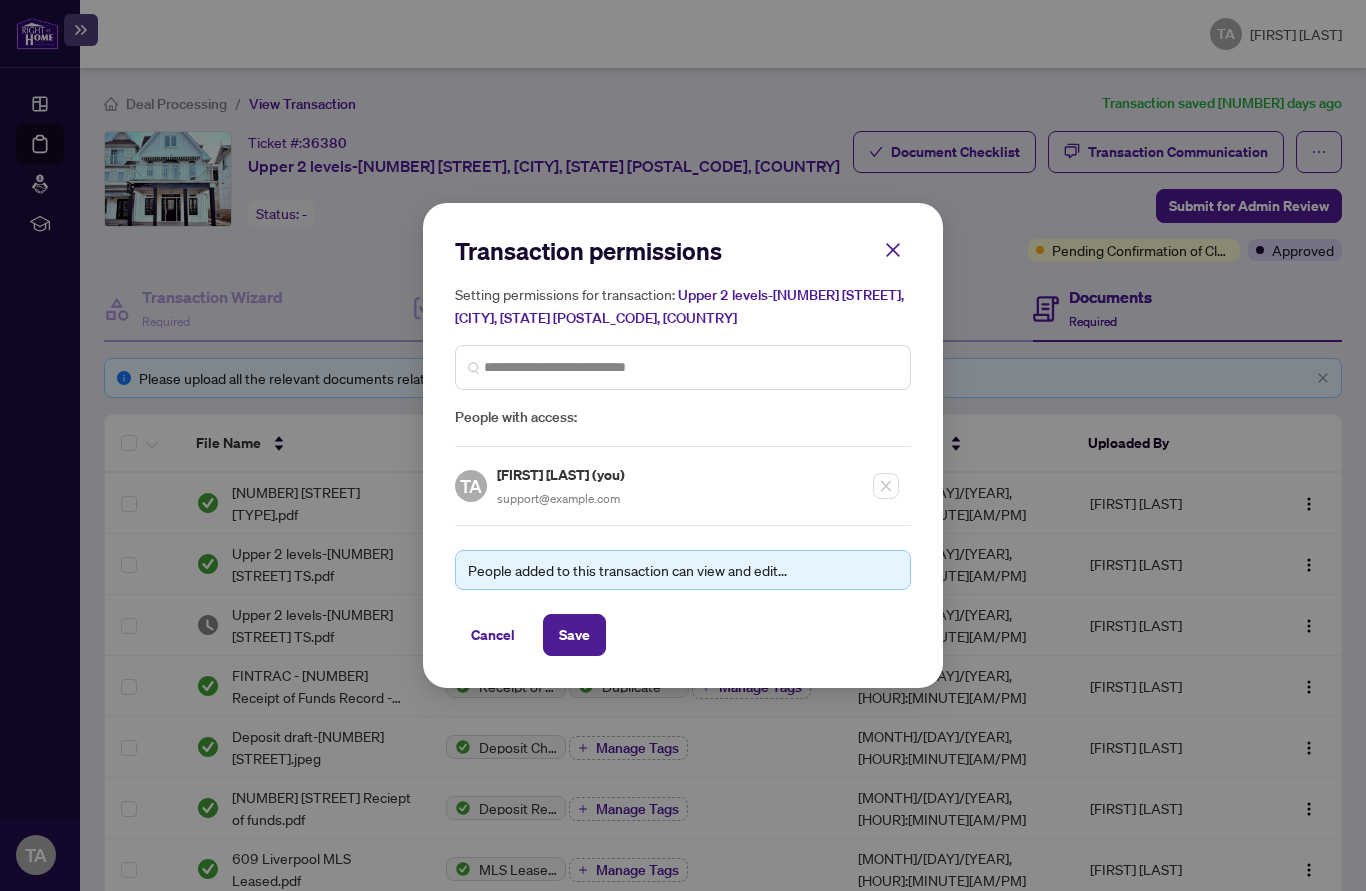 click on "Transaction permissions Setting permissions for transaction:   Upper 2 levels-[NUMBER] [STREET], [CITY], [STATE] [POSTAL_CODE], [COUNTRY]   People with access:" at bounding box center [683, 340] 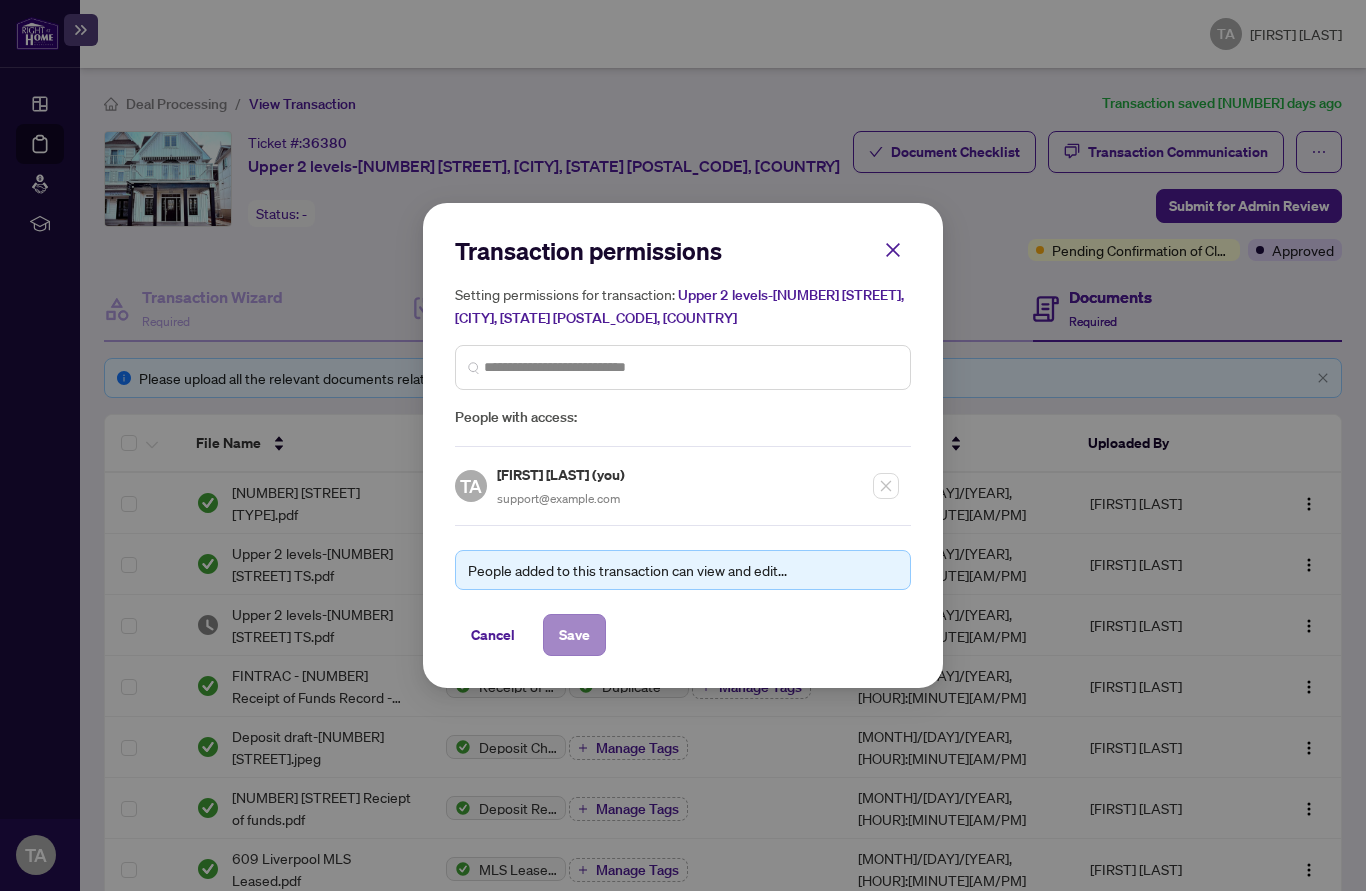 click on "Save" at bounding box center (574, 635) 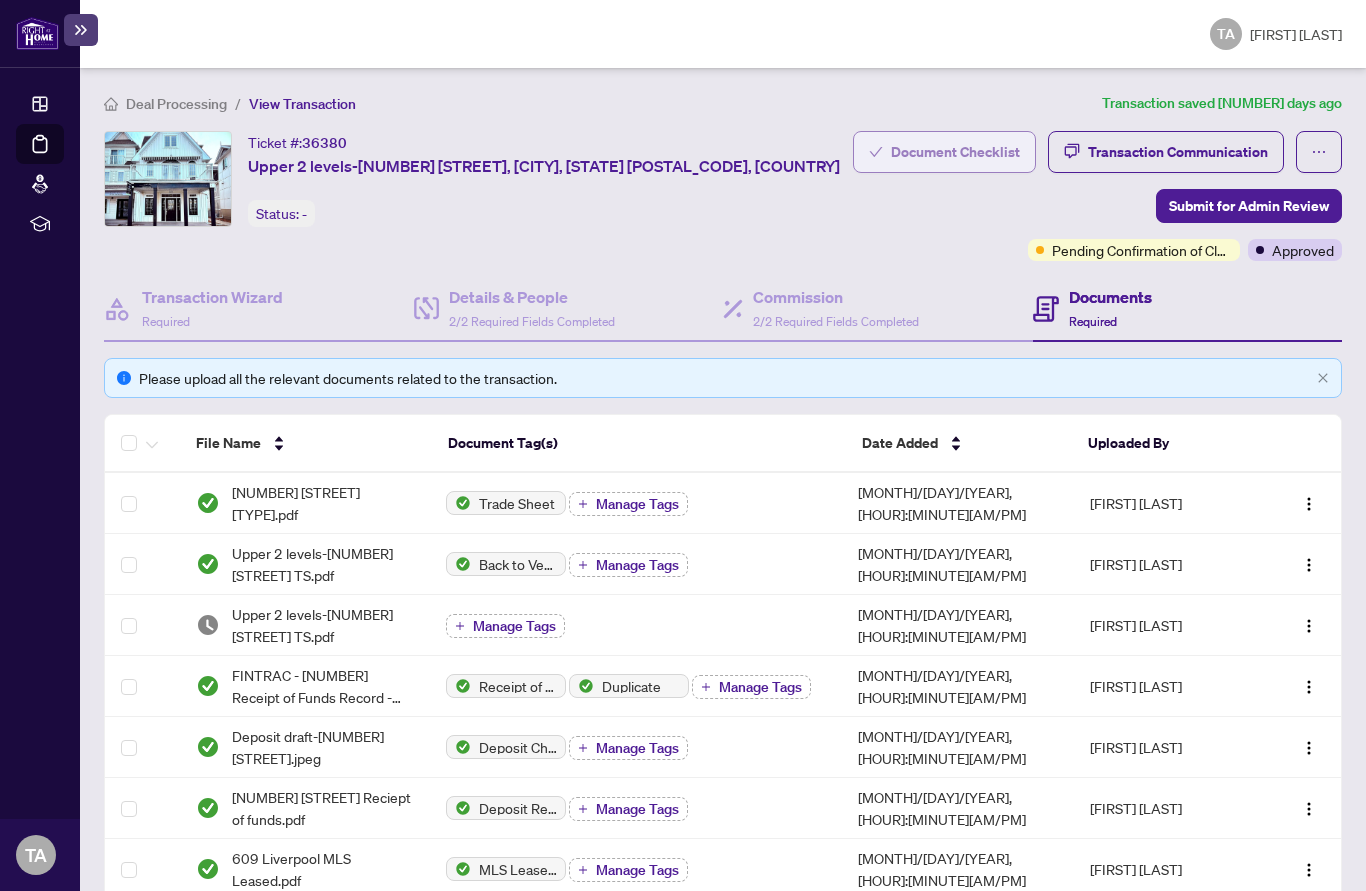 click on "Document Checklist" at bounding box center [955, 152] 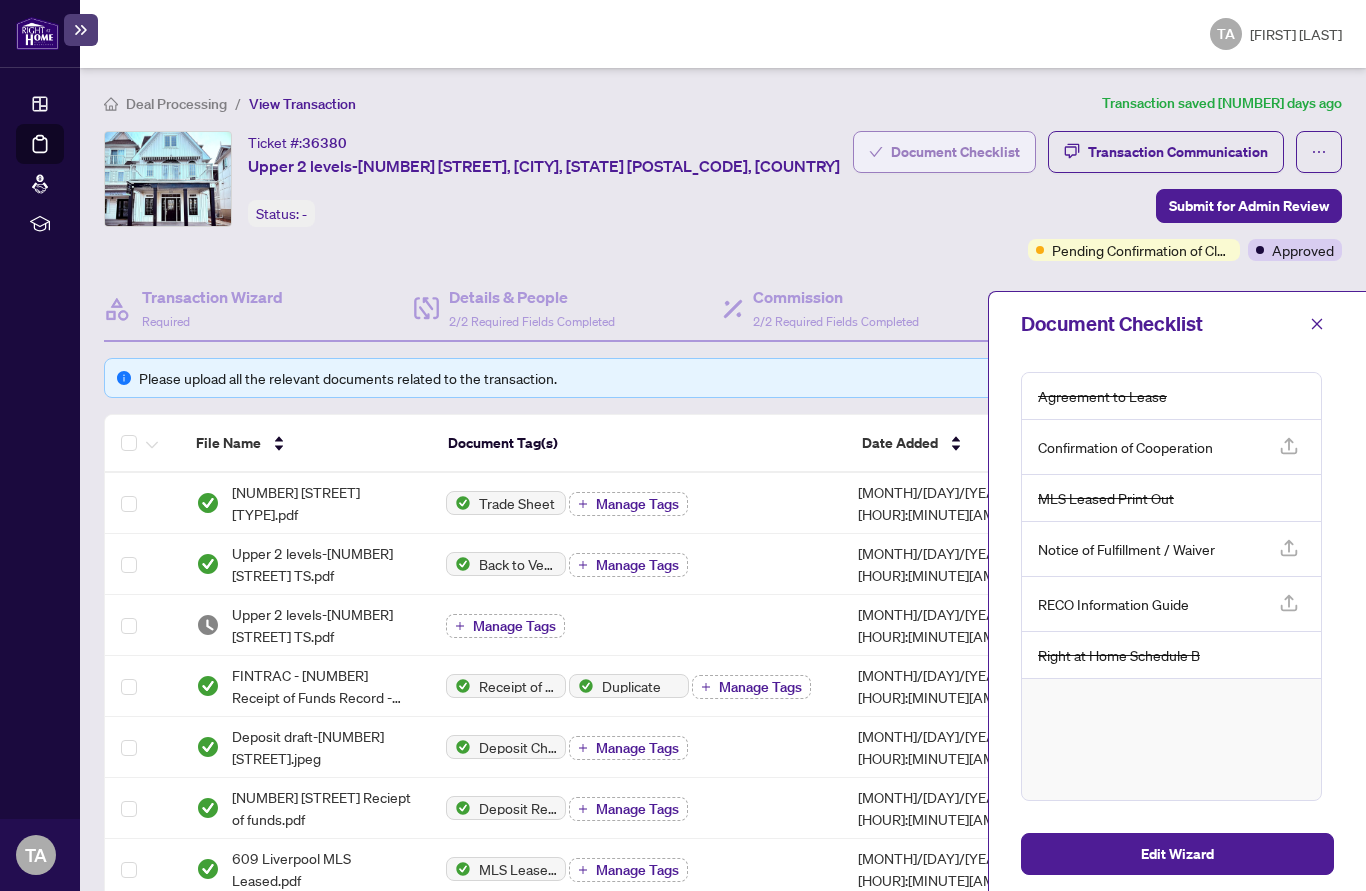 scroll, scrollTop: 0, scrollLeft: 0, axis: both 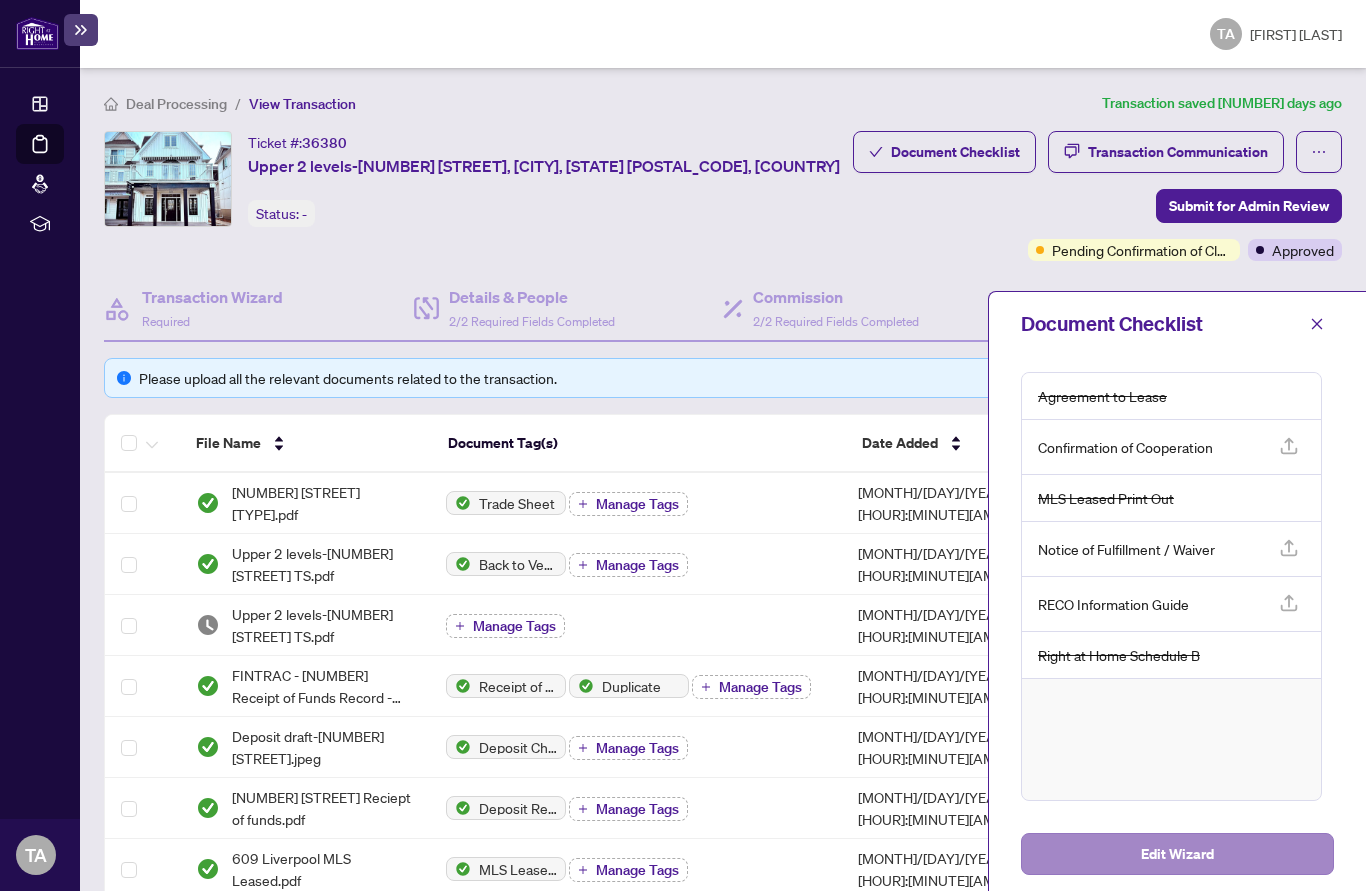 click on "Edit Wizard" at bounding box center [1177, 854] 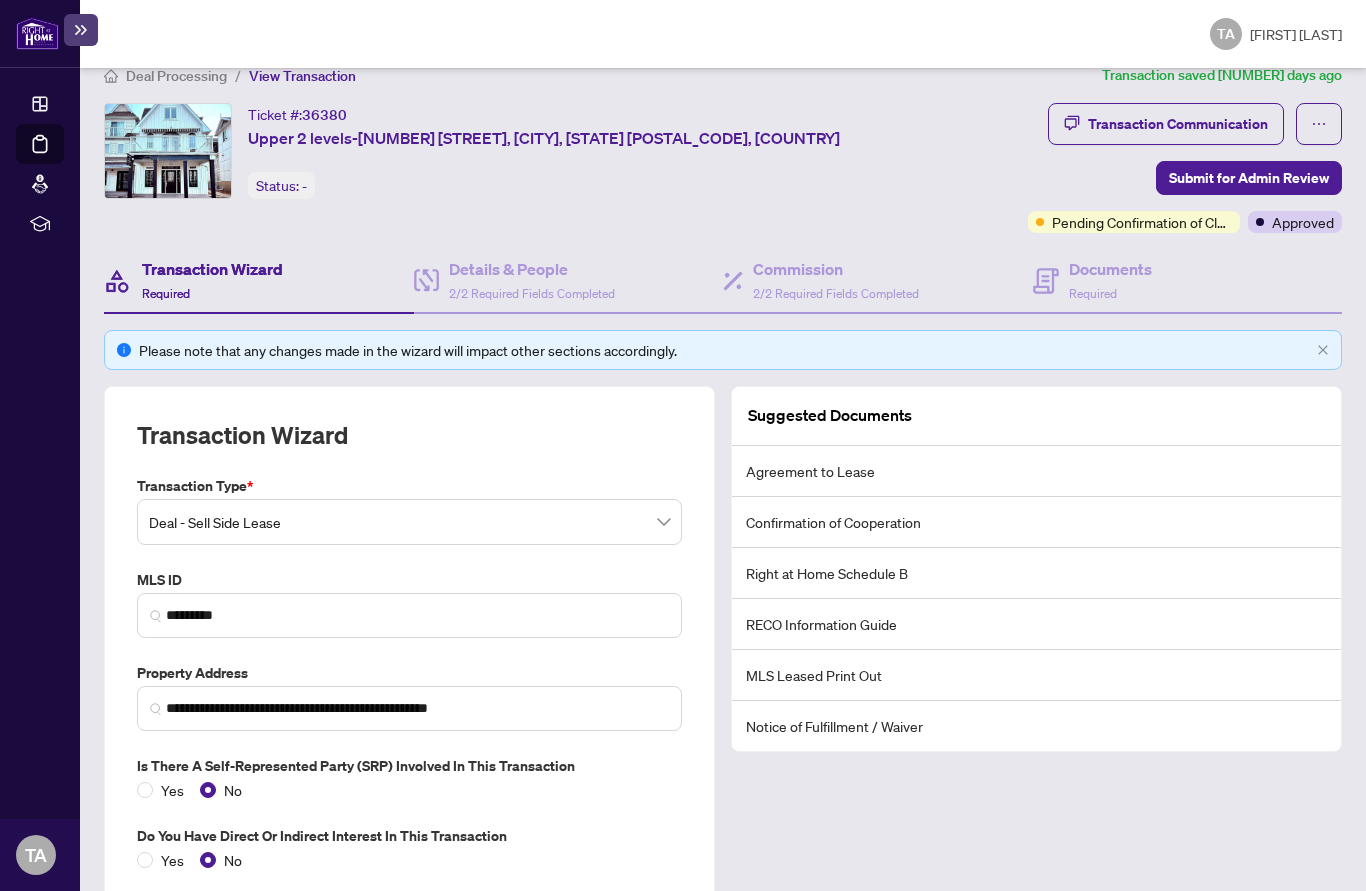 scroll, scrollTop: 27, scrollLeft: 0, axis: vertical 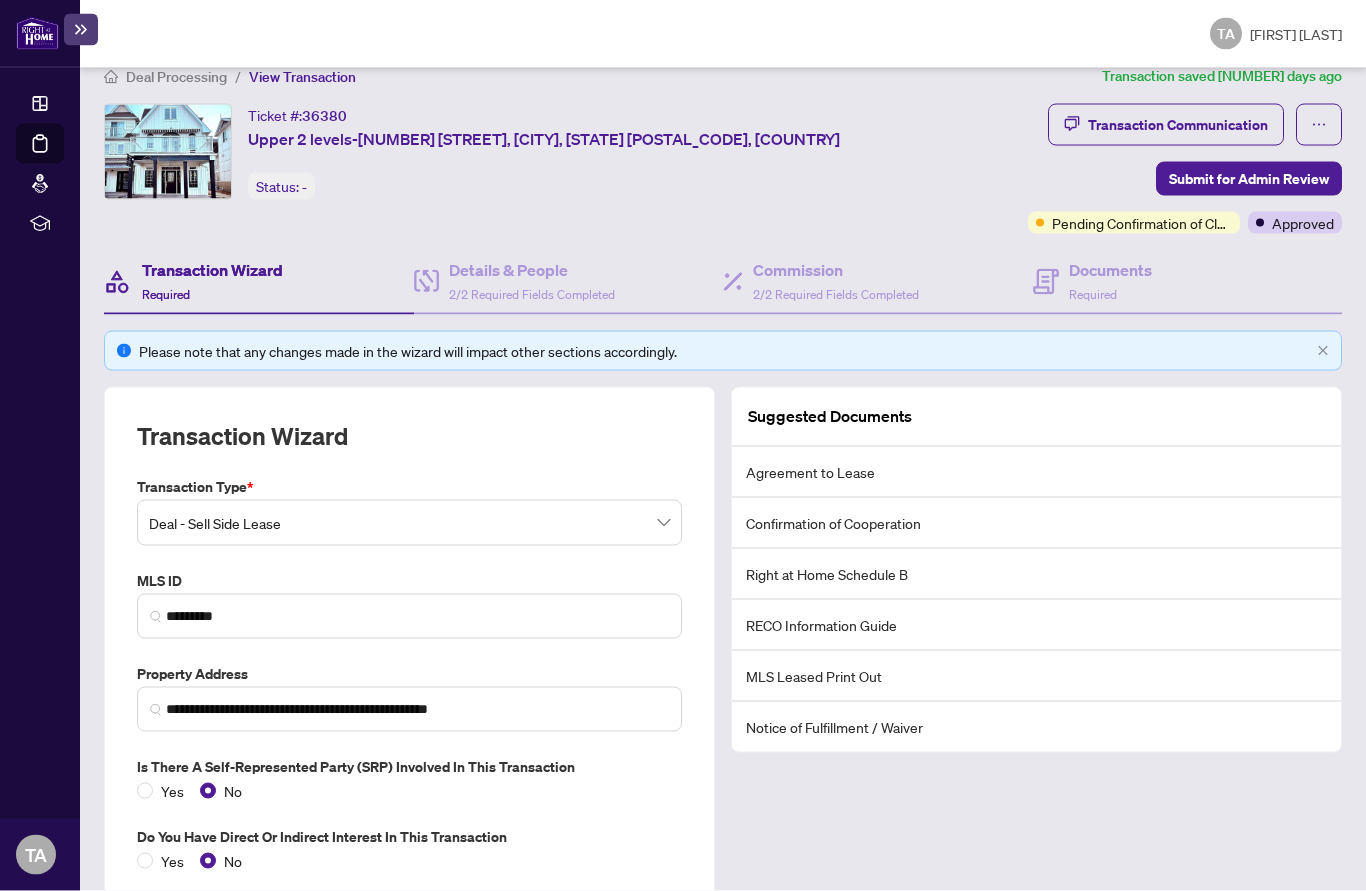 click on "Next Tab" at bounding box center (161, 942) 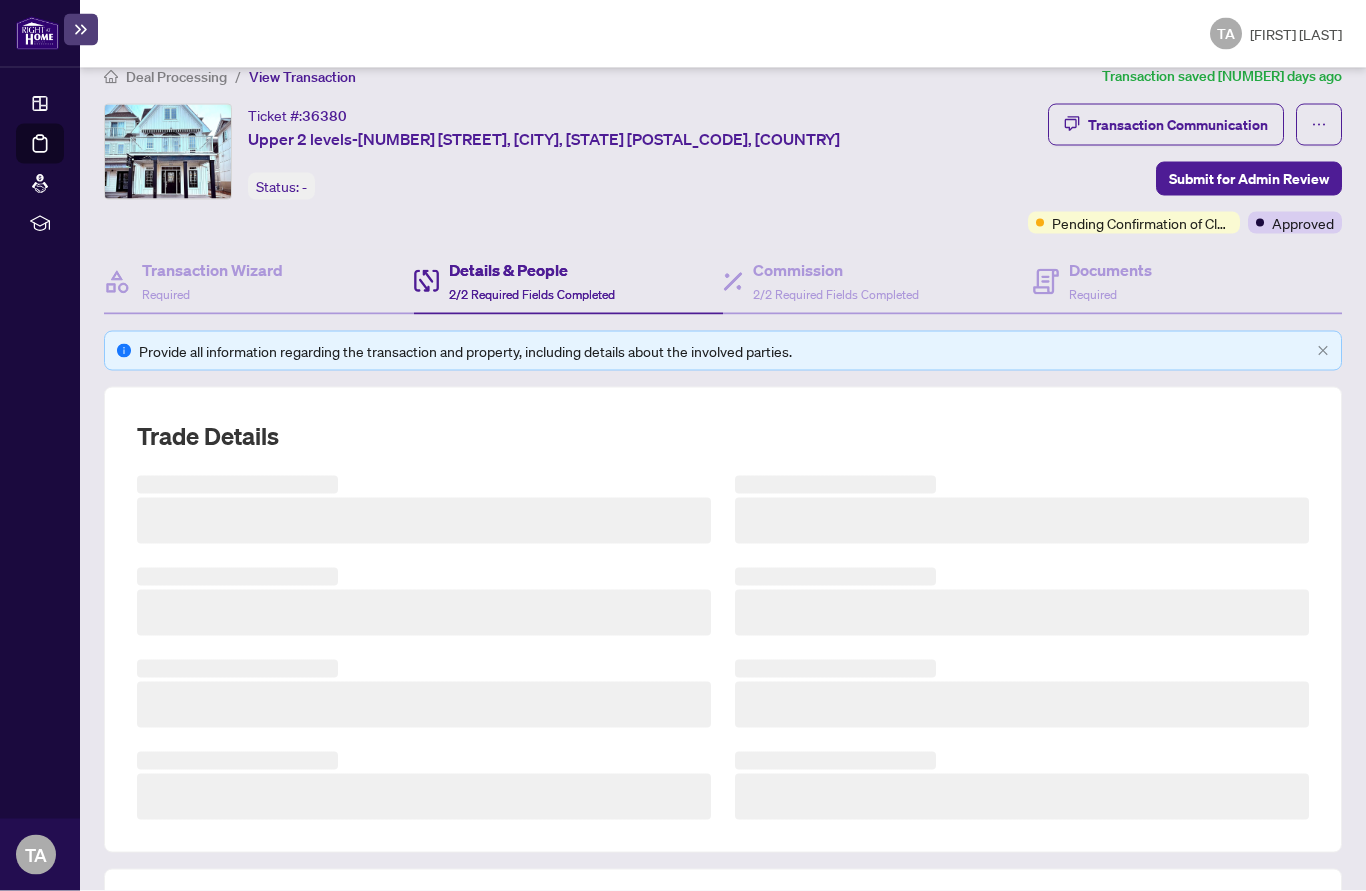 scroll, scrollTop: 0, scrollLeft: 0, axis: both 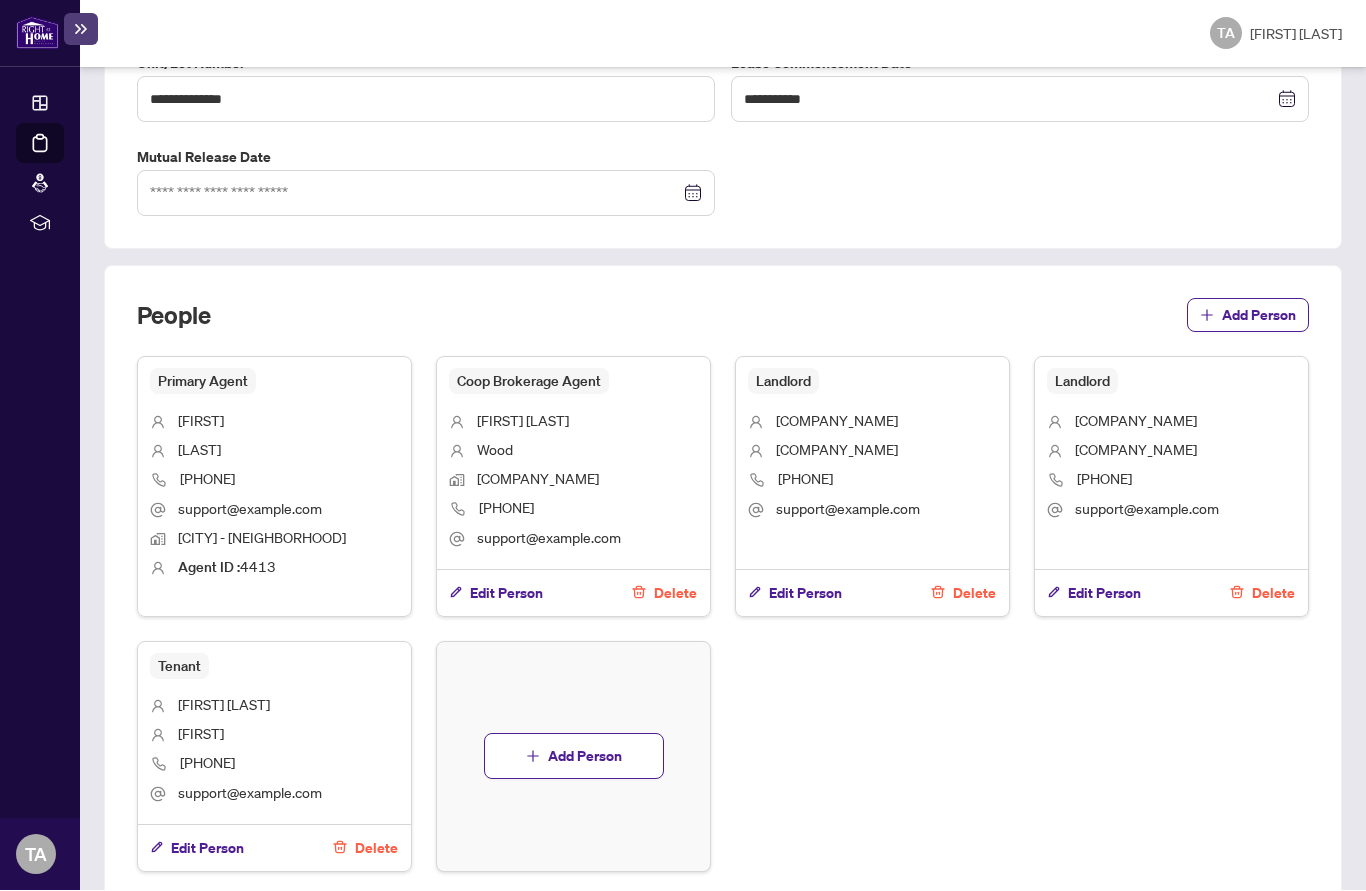 click on "Next Tab" at bounding box center (161, 943) 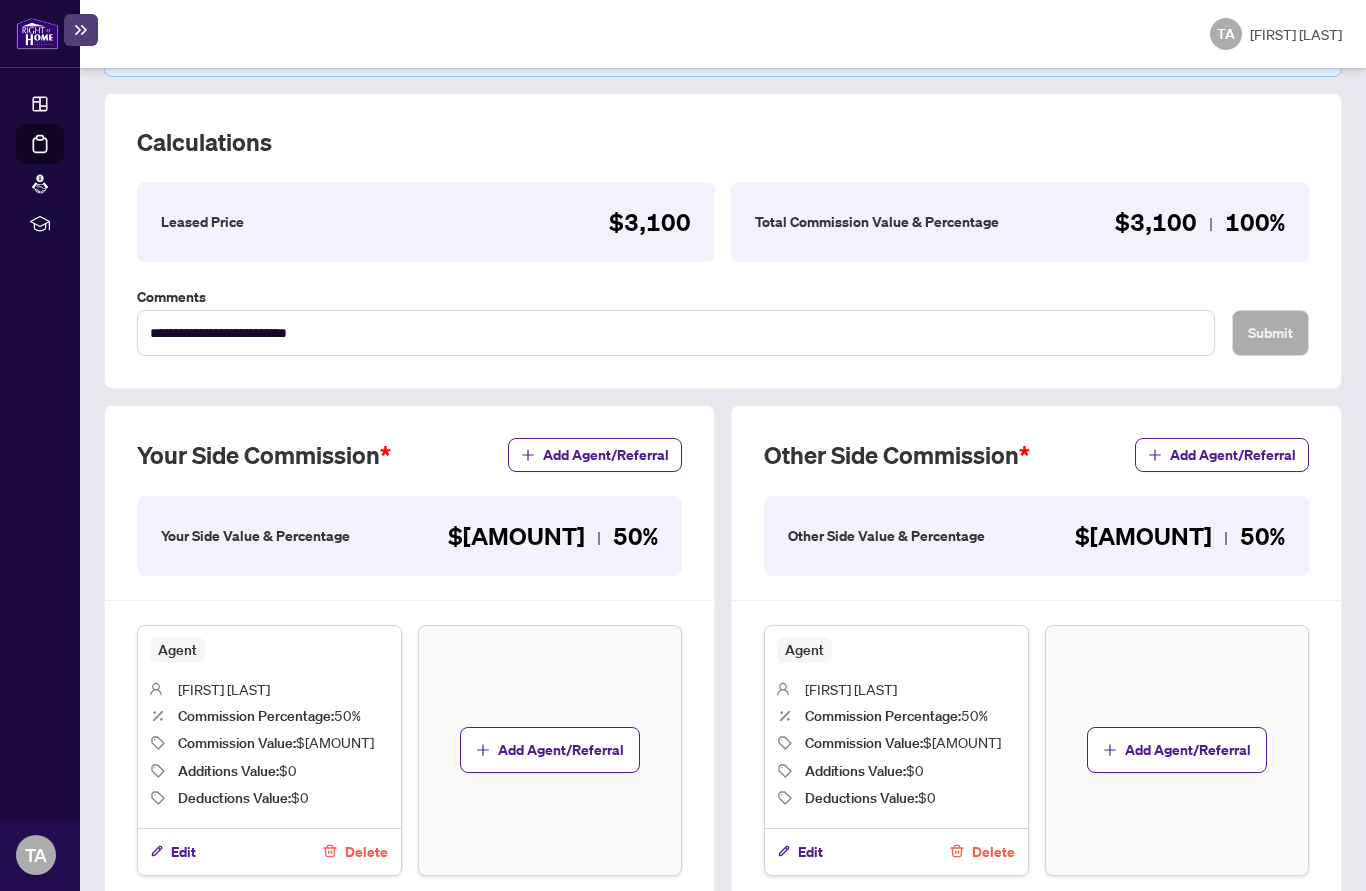 scroll, scrollTop: 321, scrollLeft: 0, axis: vertical 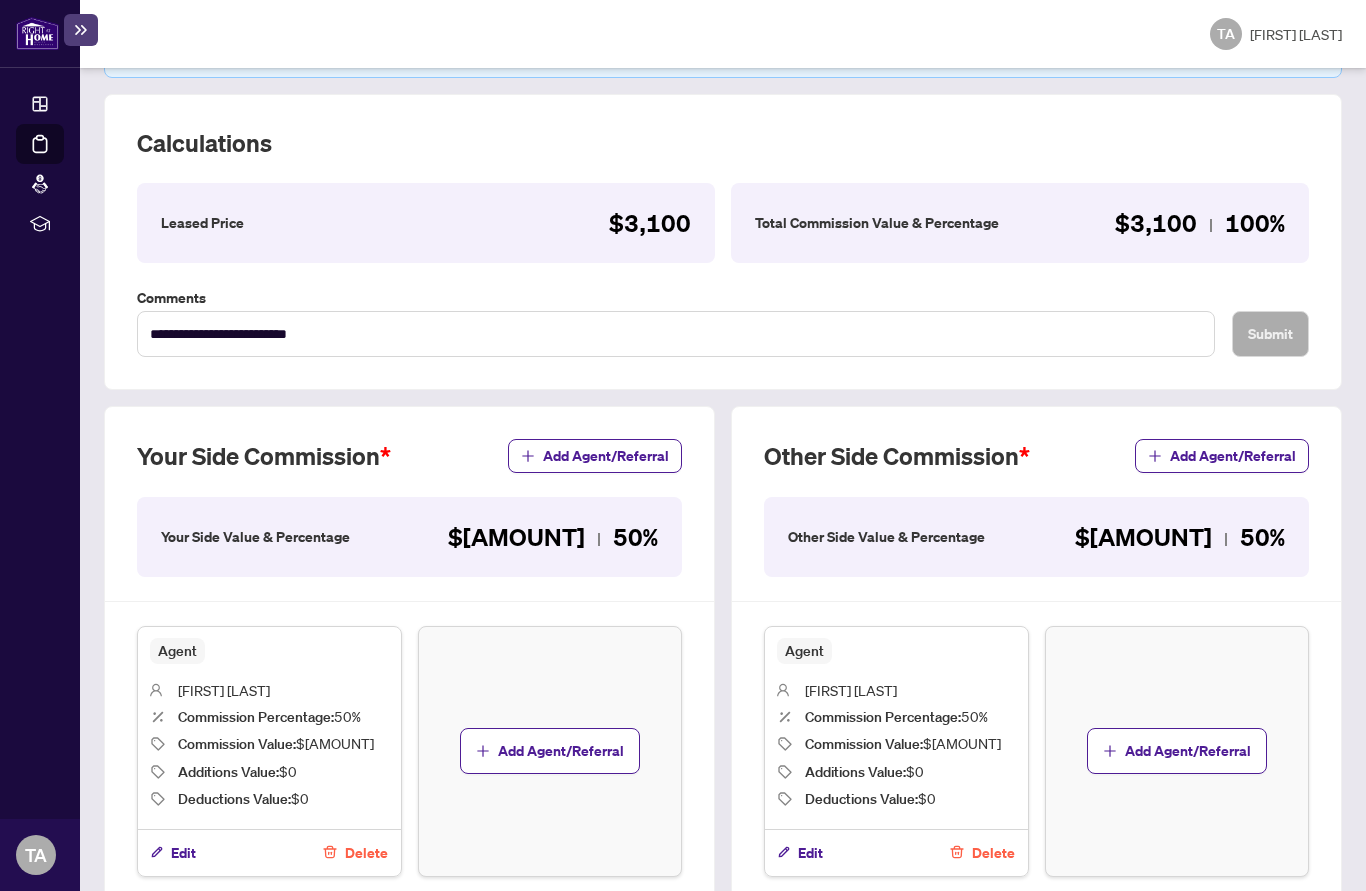 click on "Next Tab" at bounding box center [161, 947] 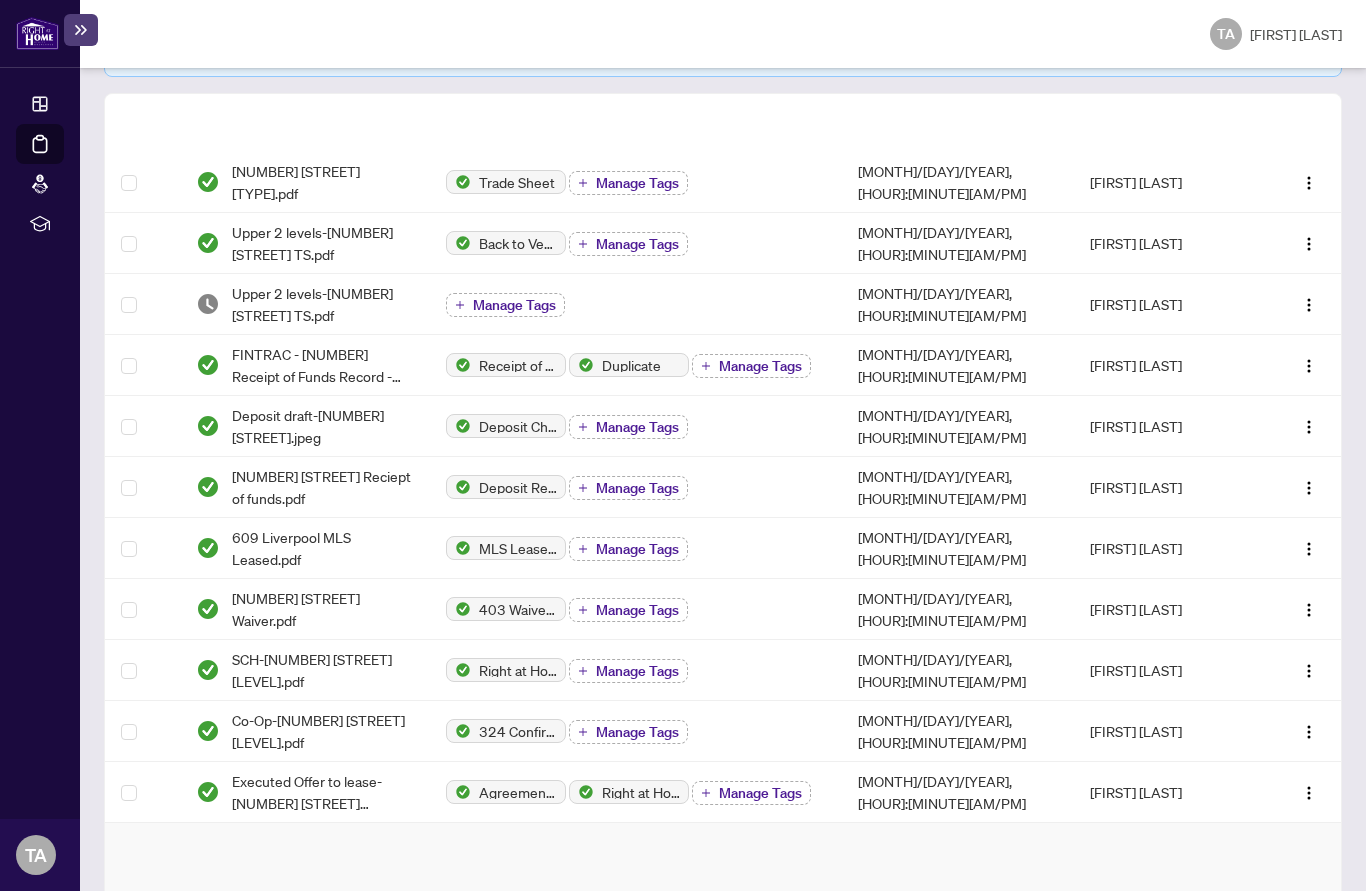 scroll, scrollTop: 0, scrollLeft: 0, axis: both 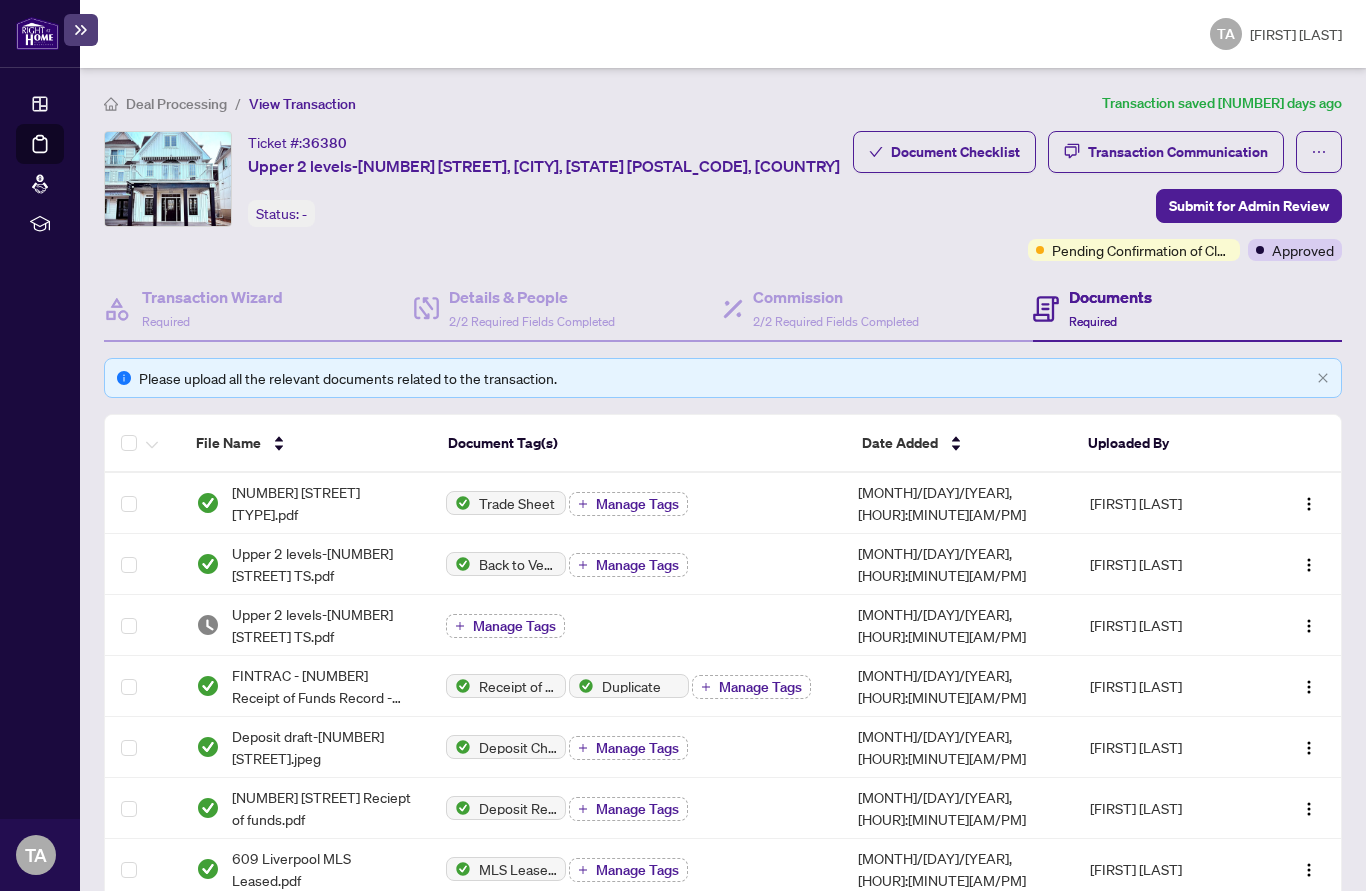 click on "Status:   -" at bounding box center [281, 213] 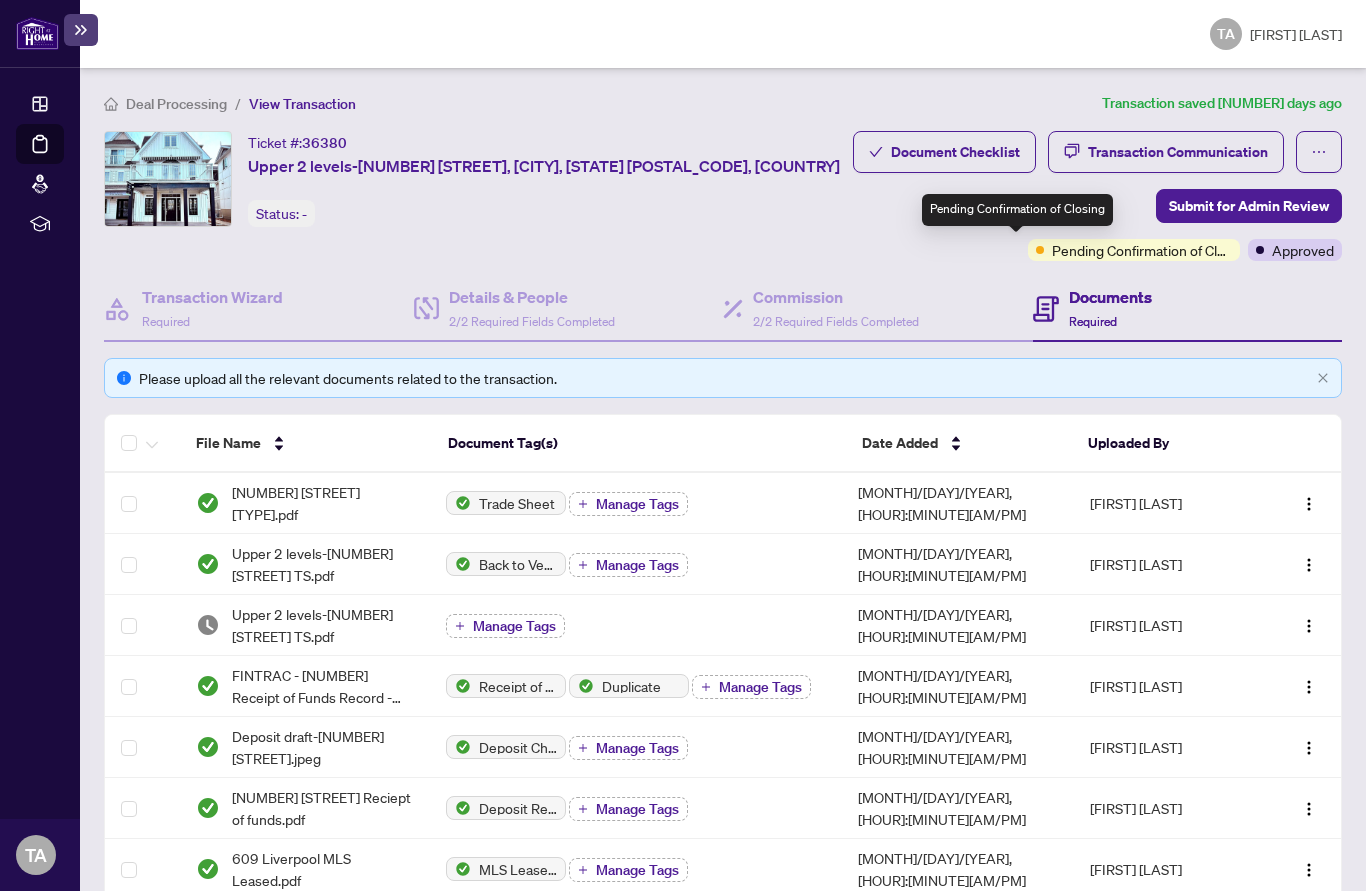 click on "Pending Confirmation of Closing" at bounding box center (1142, 250) 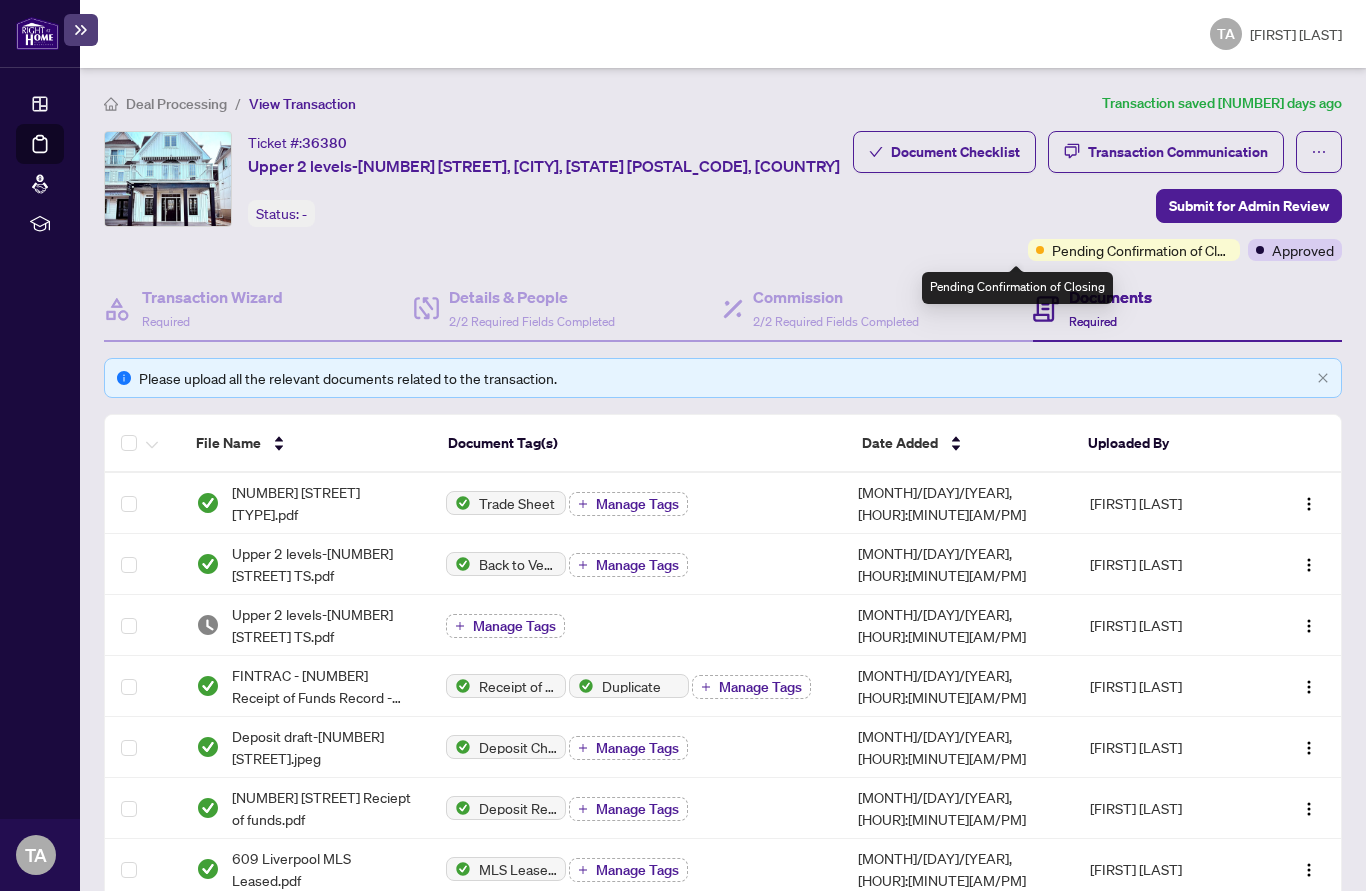 scroll, scrollTop: 0, scrollLeft: 0, axis: both 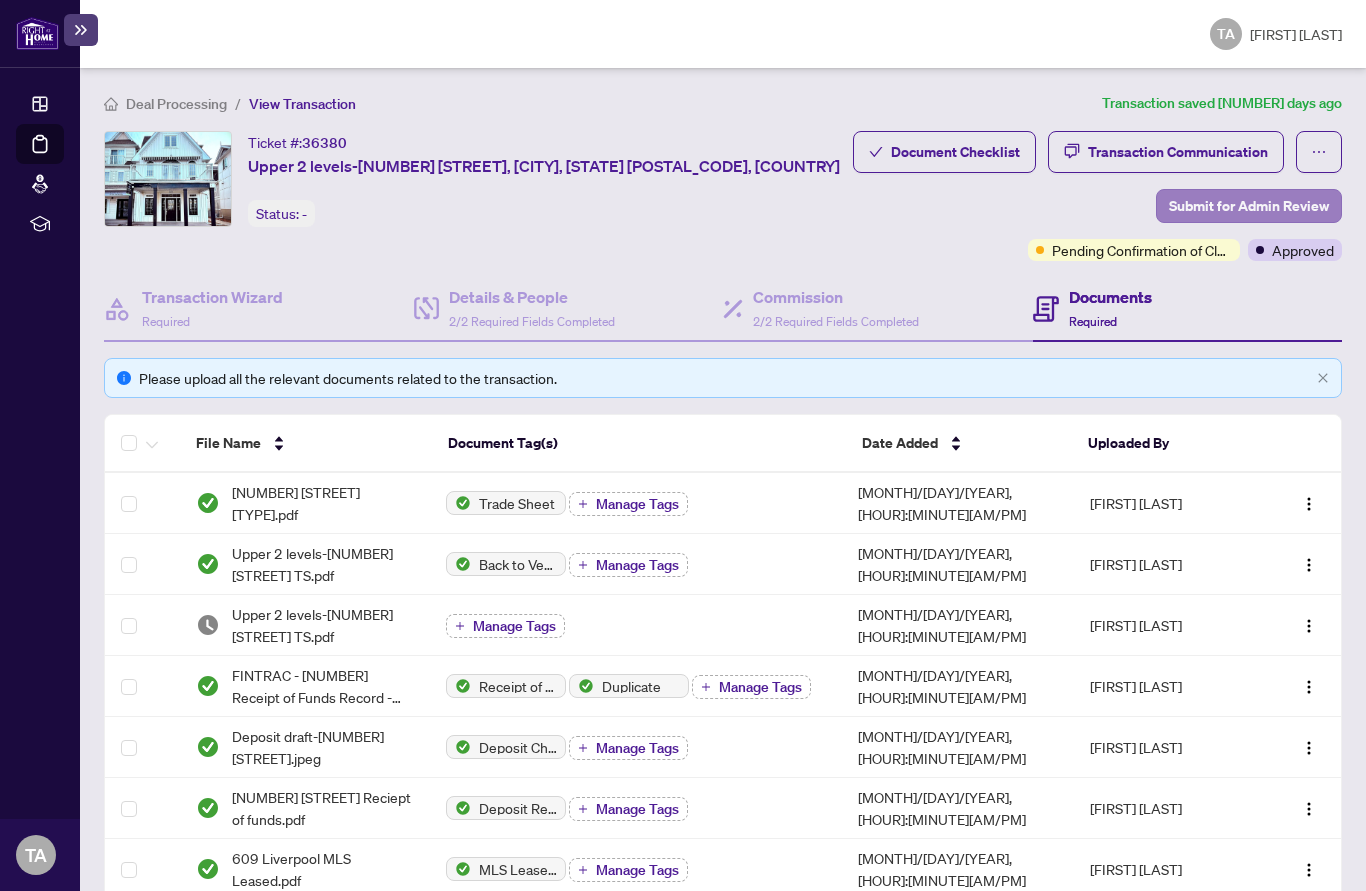 click on "Submit for Admin Review" at bounding box center (1249, 206) 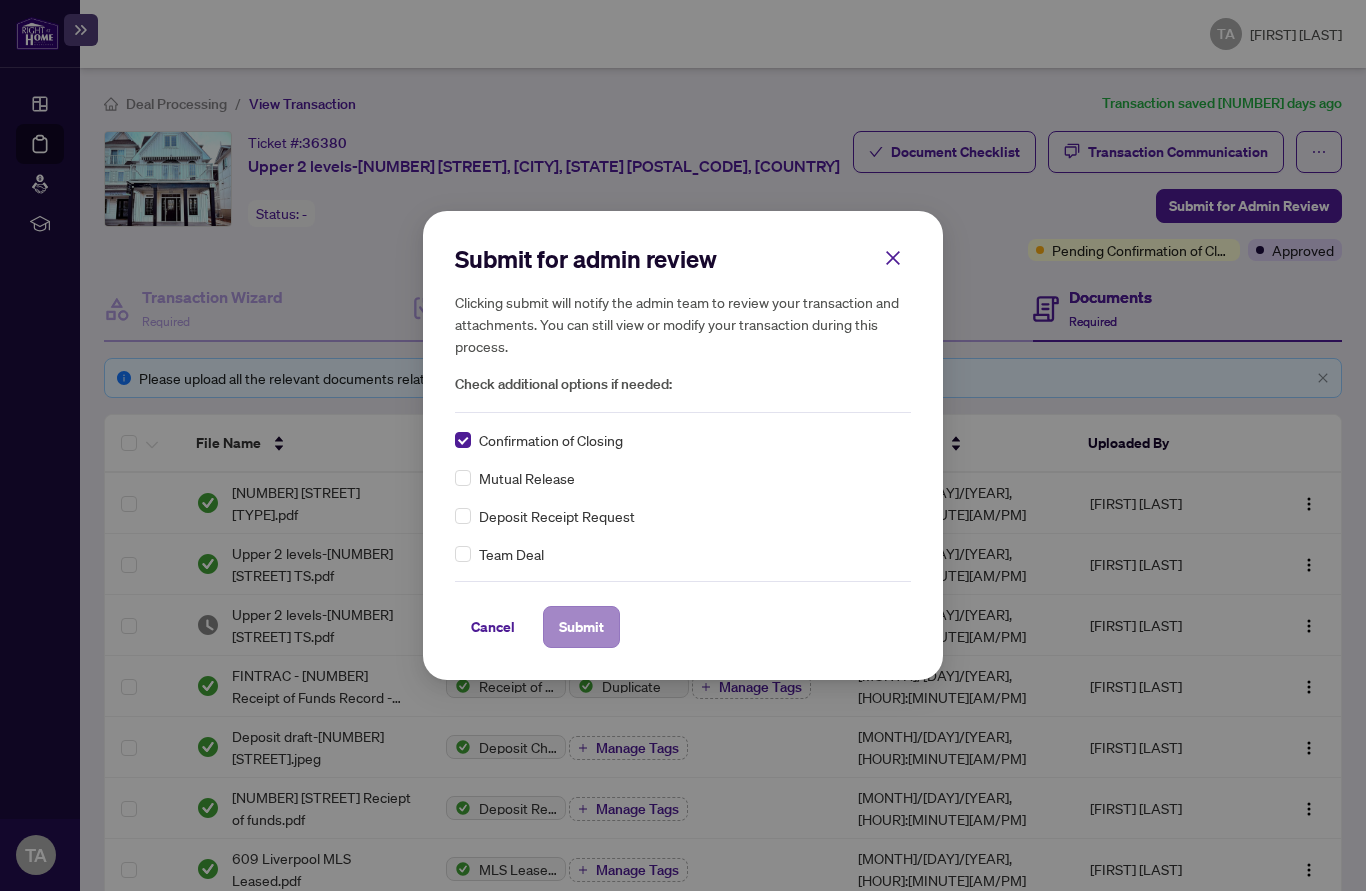 click on "Submit" at bounding box center (581, 627) 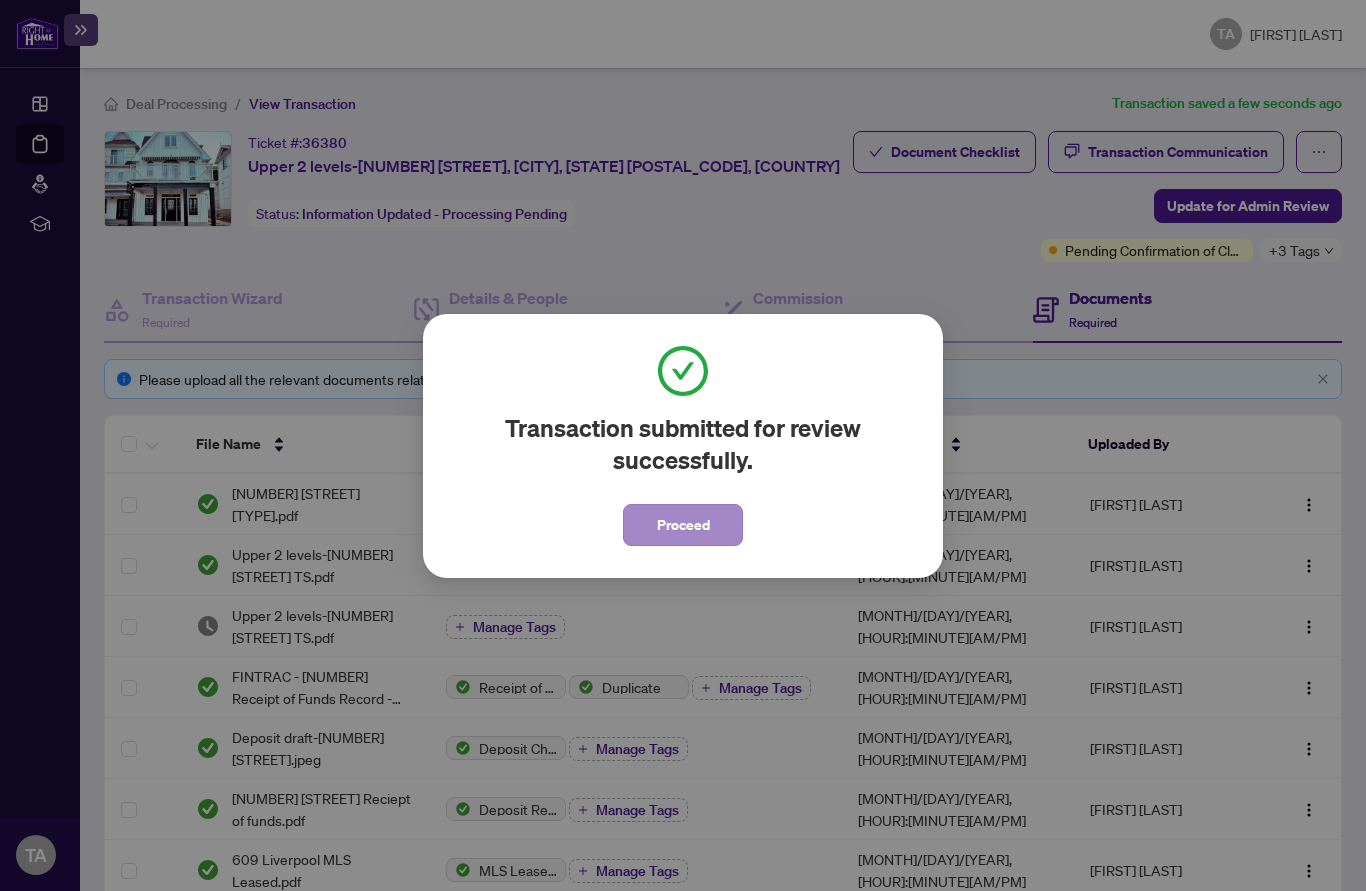 click on "Proceed" at bounding box center (683, 525) 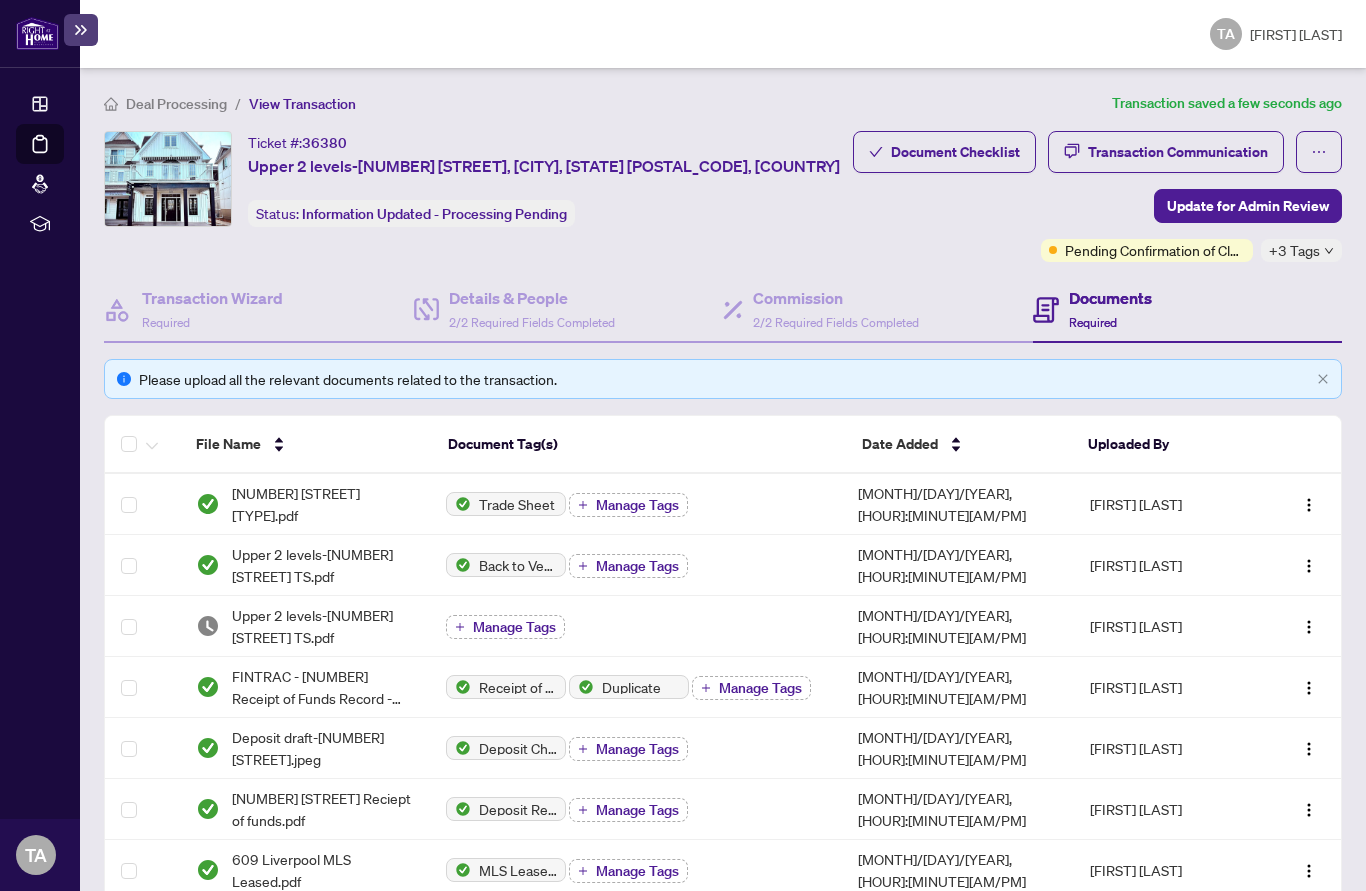 click on "+3 Tags" at bounding box center (1294, 250) 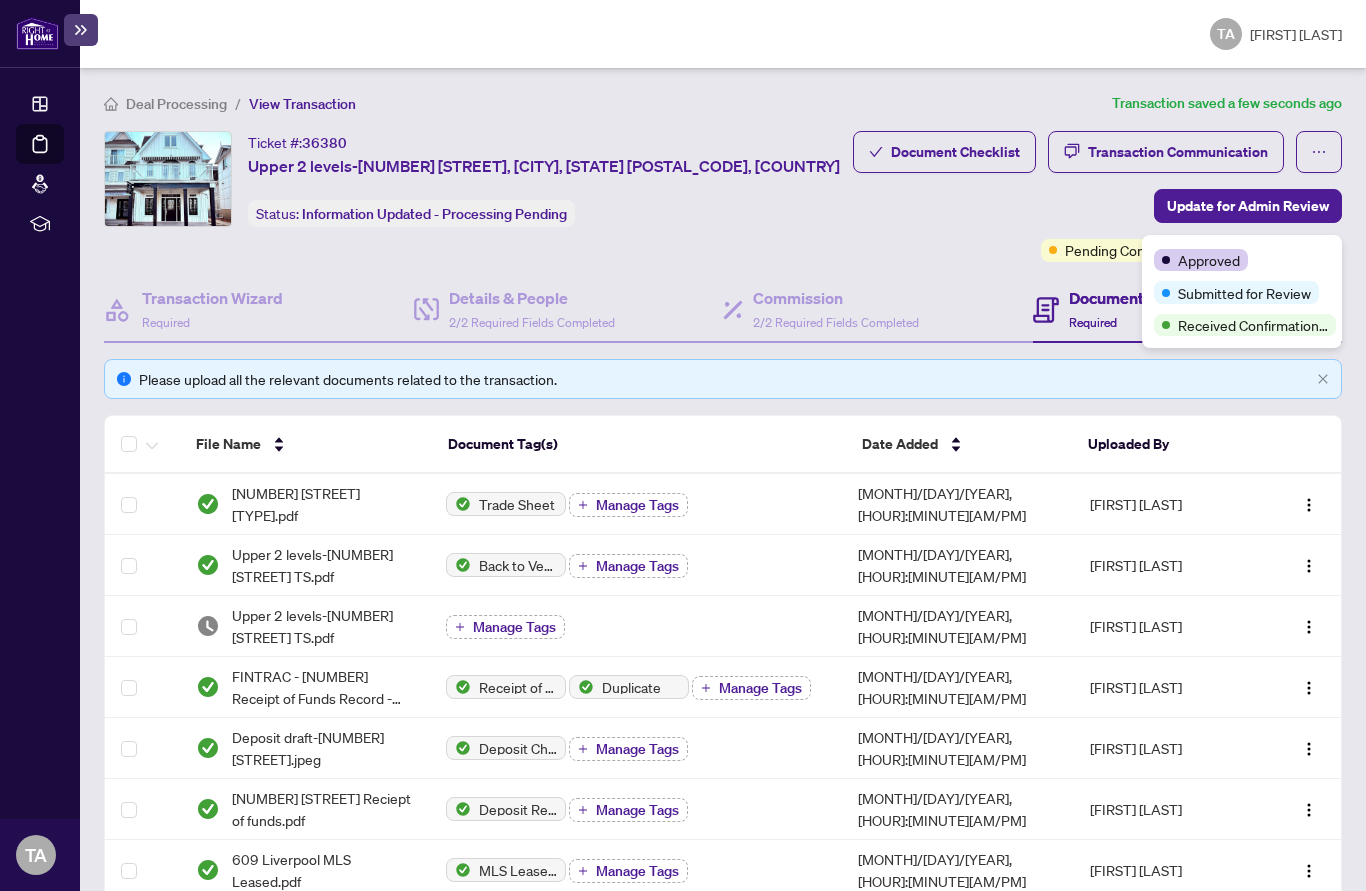 click on "Transaction submitted for review successfully. Proceed Cancel OK" at bounding box center [1097, 196] 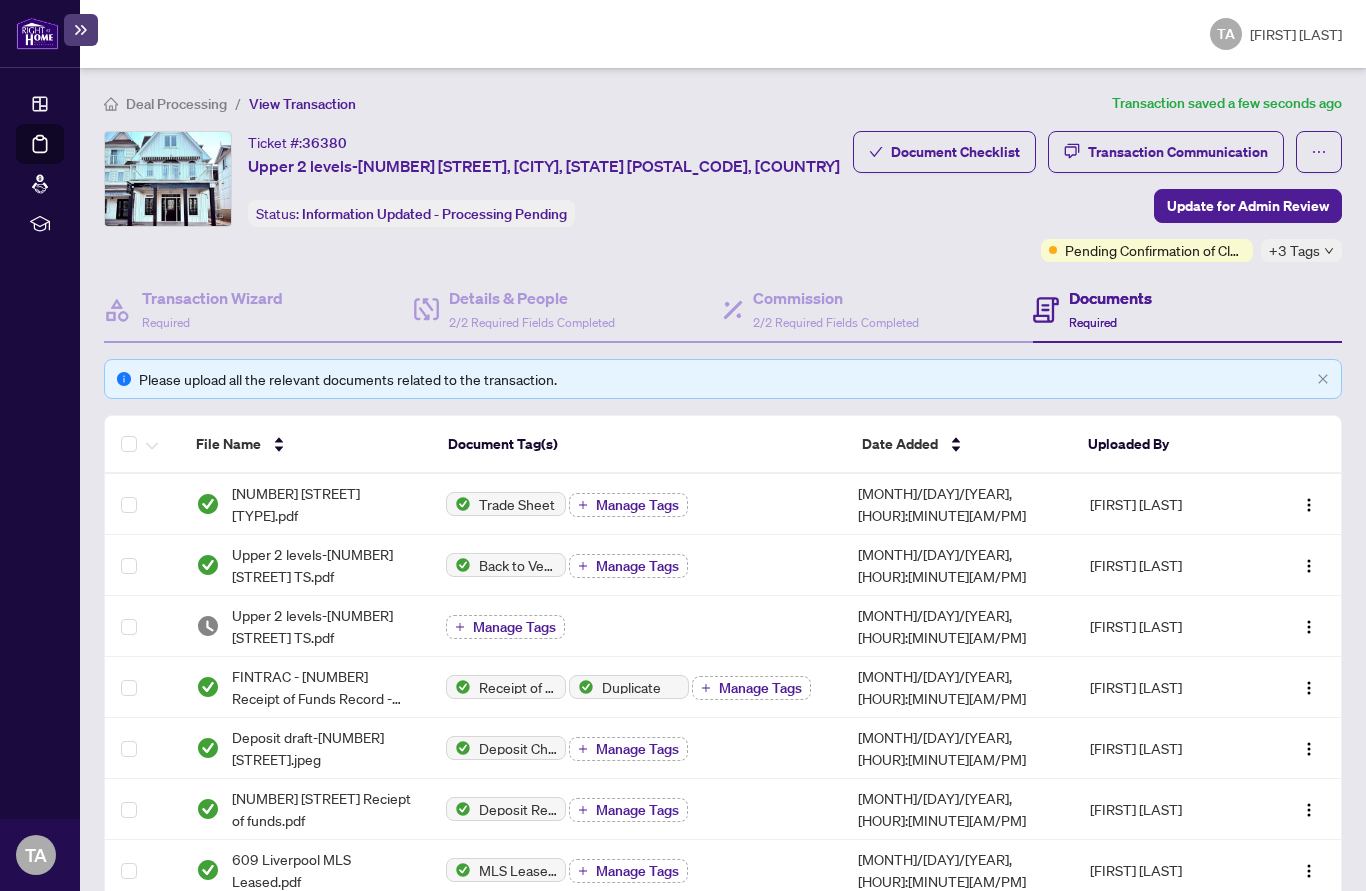 click on "TA [FIRST] [LAST]" at bounding box center [723, 34] 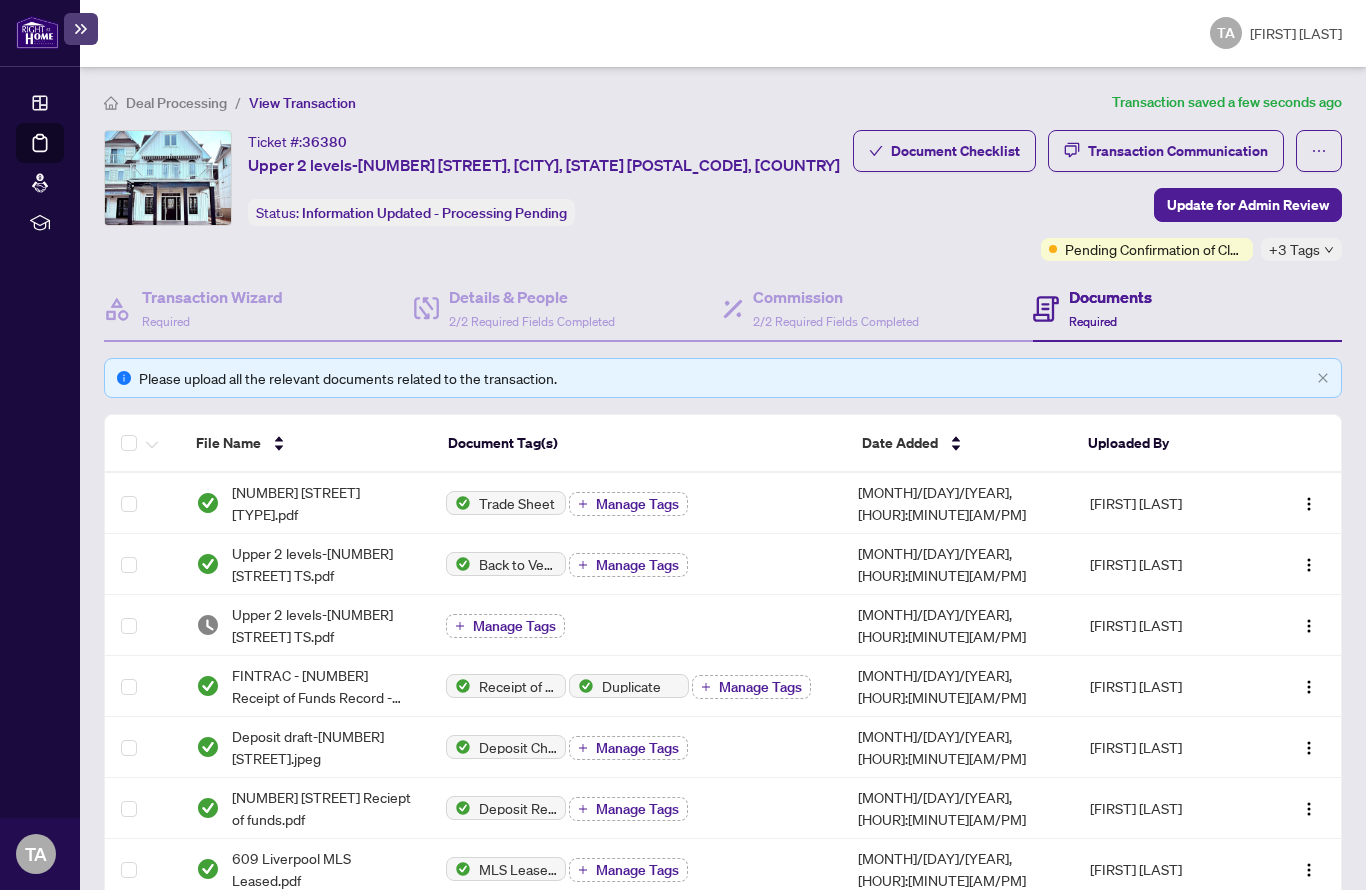 scroll, scrollTop: 89, scrollLeft: 0, axis: vertical 